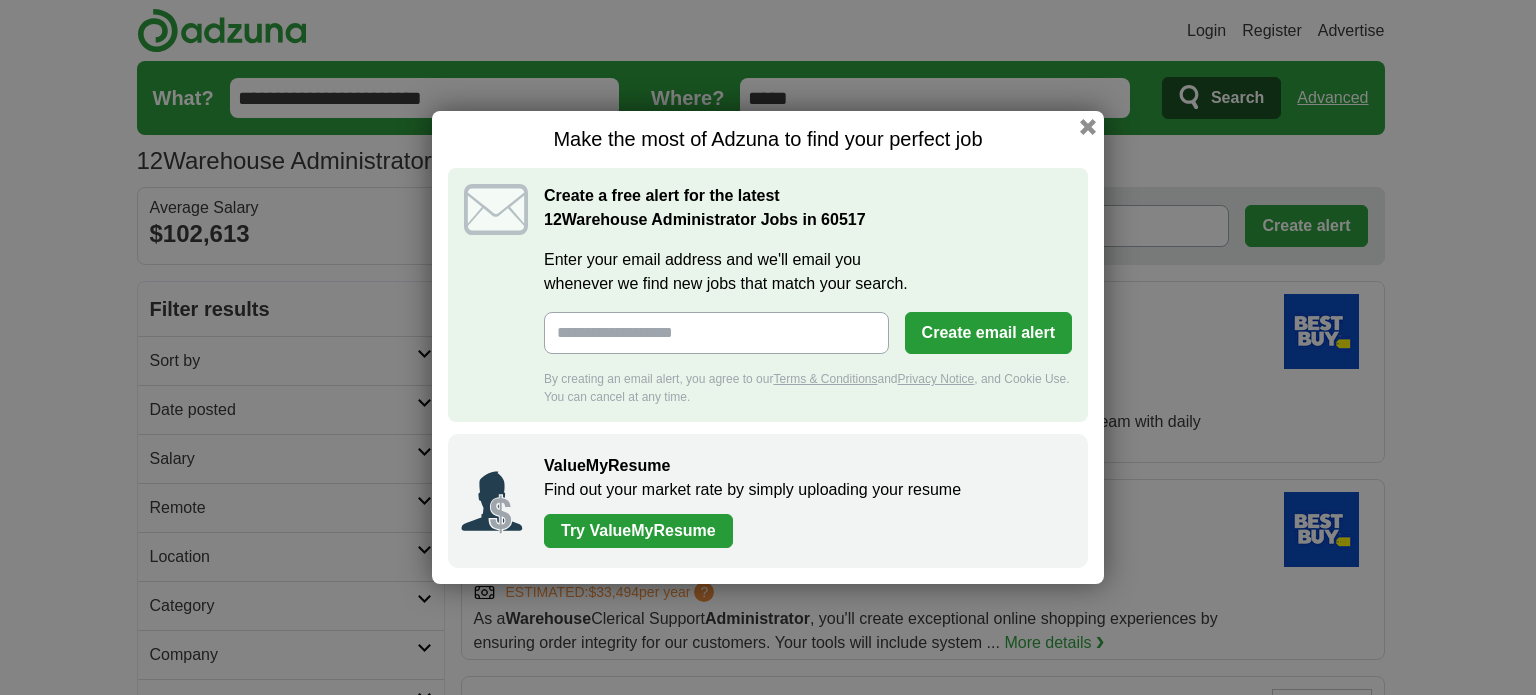 scroll, scrollTop: 1870, scrollLeft: 0, axis: vertical 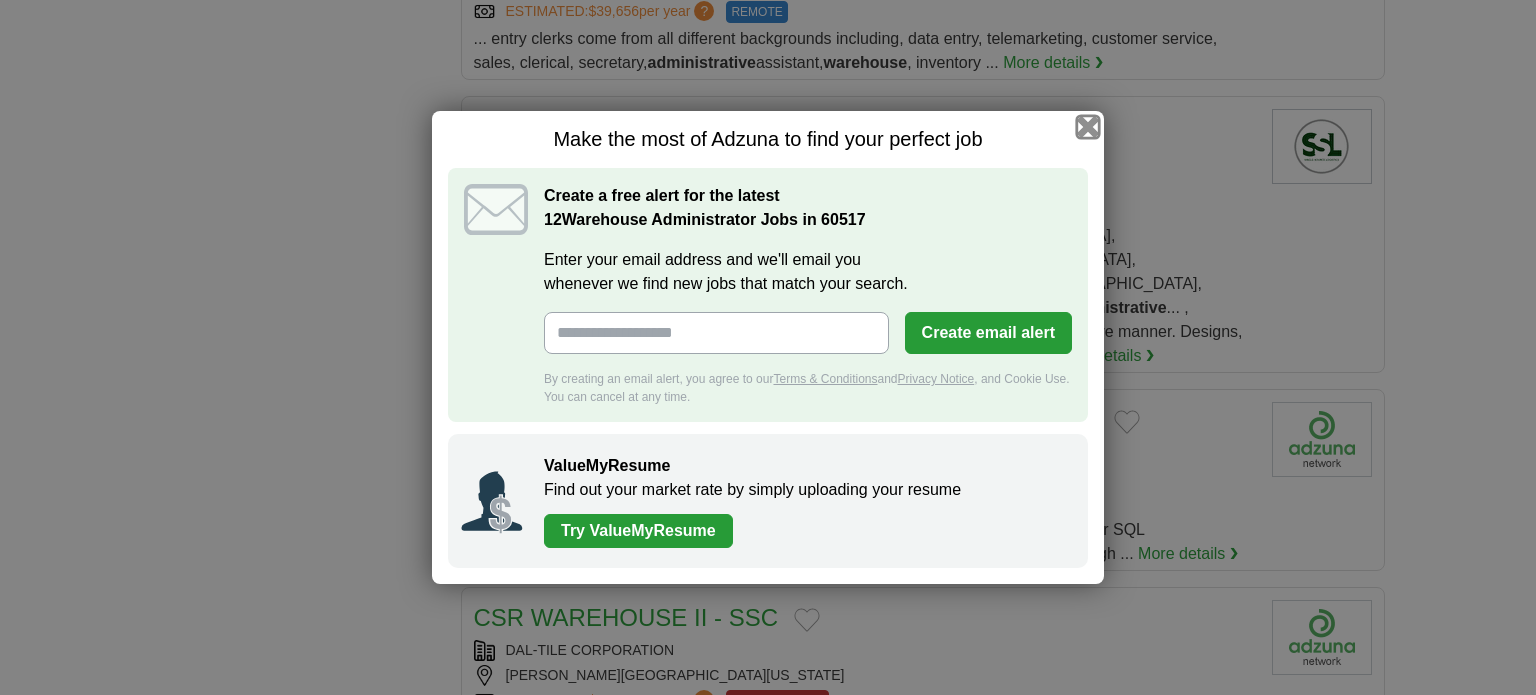 click at bounding box center [1088, 127] 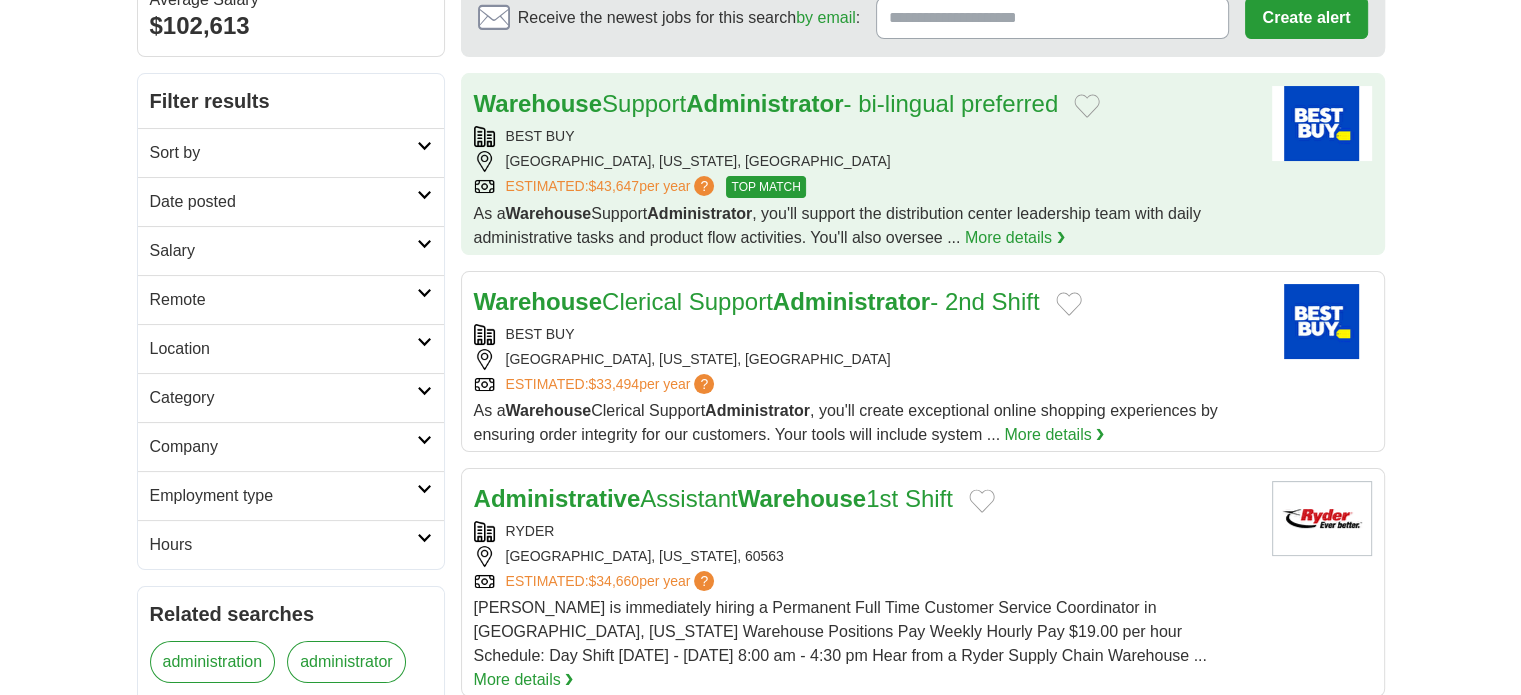 scroll, scrollTop: 0, scrollLeft: 0, axis: both 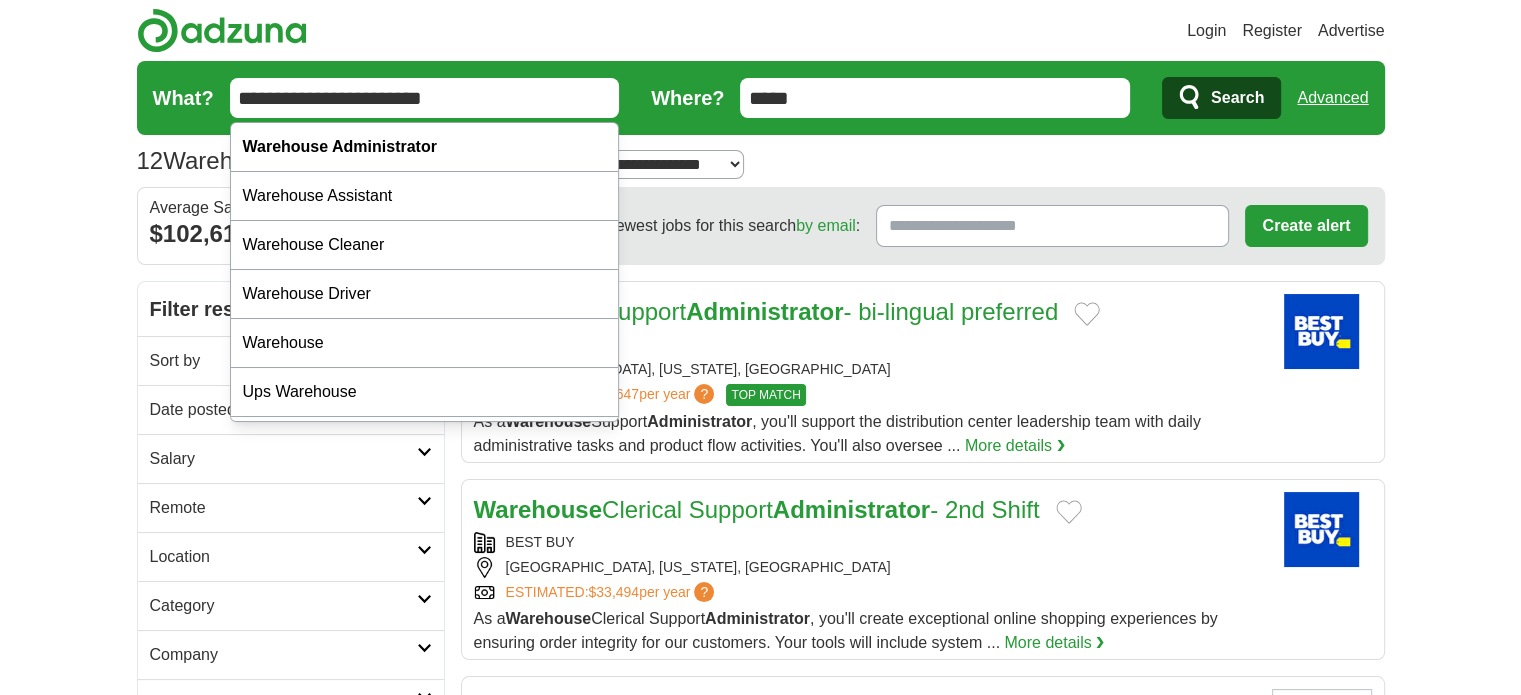 drag, startPoint x: 503, startPoint y: 83, endPoint x: 223, endPoint y: 113, distance: 281.60257 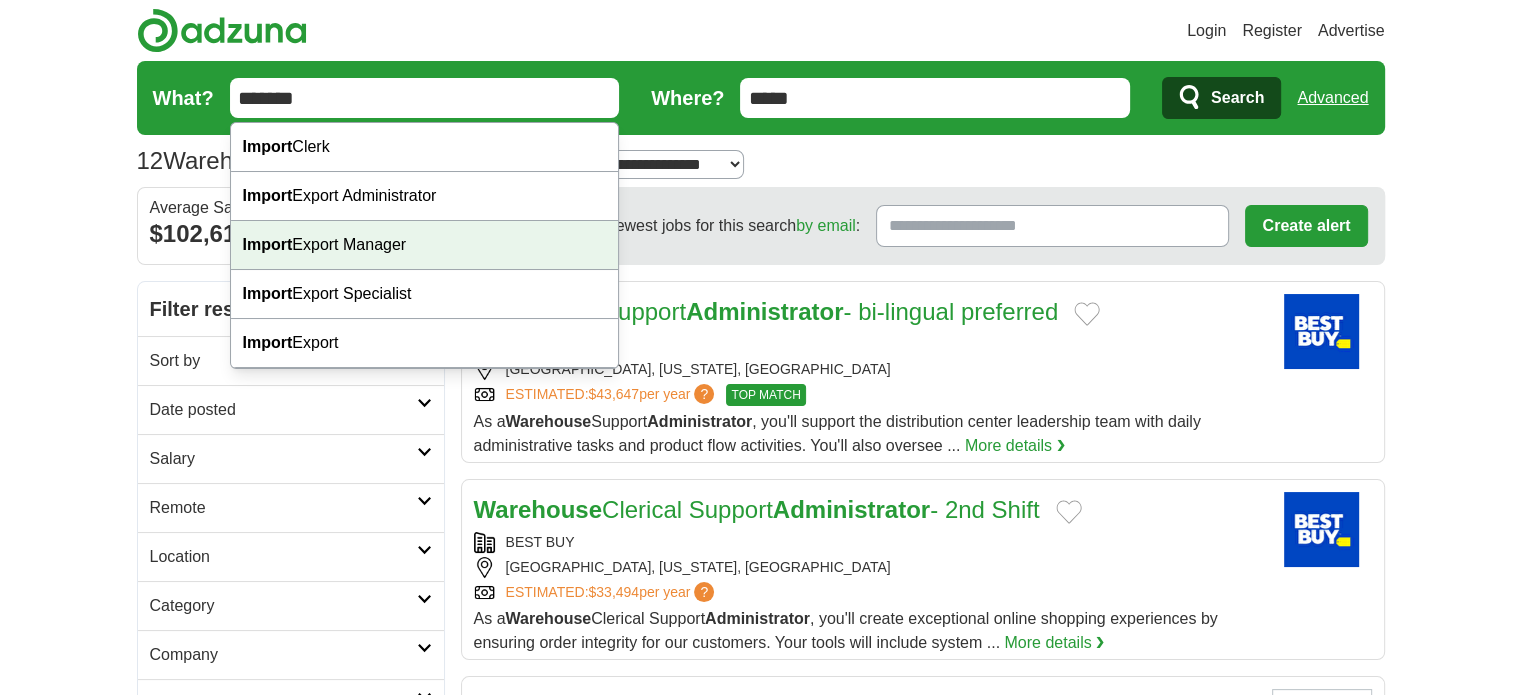 click on "Import  Export Manager" at bounding box center [425, 245] 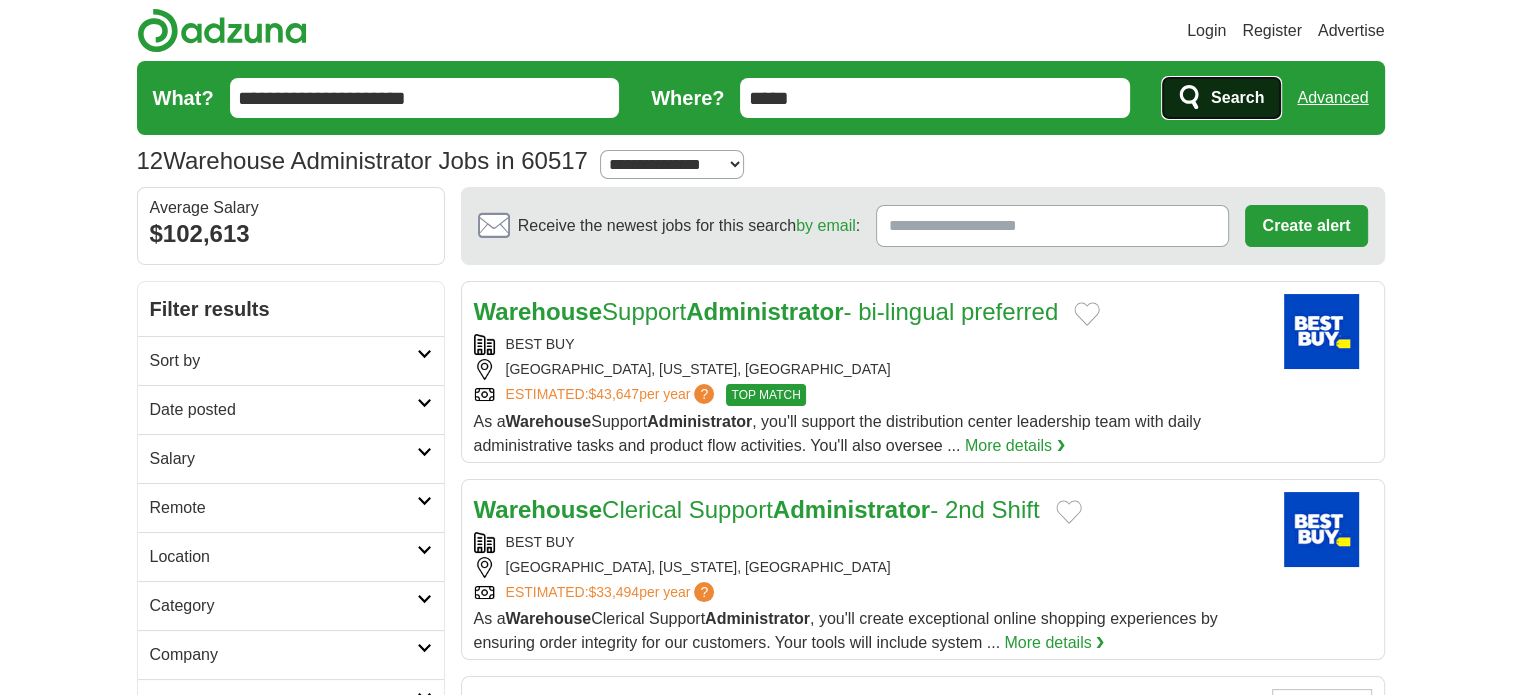click on "Search" at bounding box center [1237, 98] 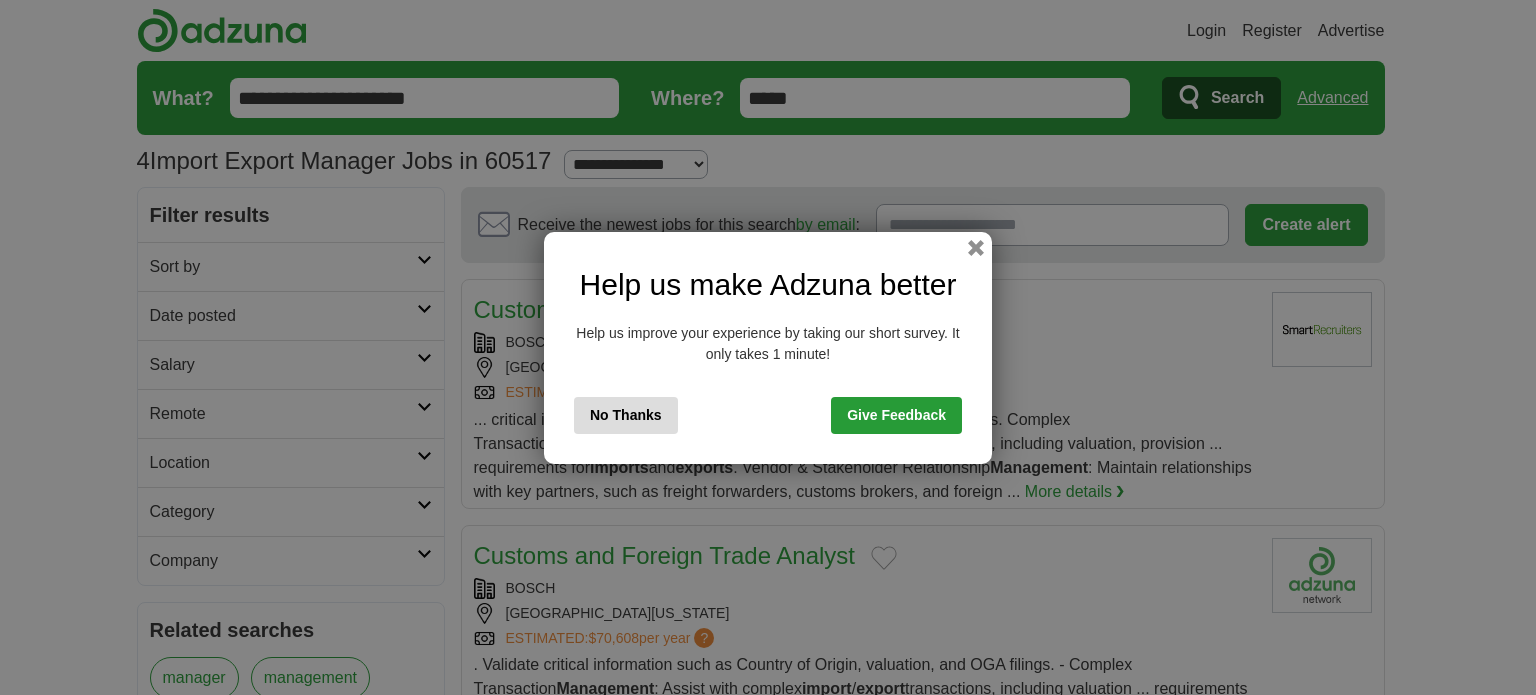 scroll, scrollTop: 0, scrollLeft: 0, axis: both 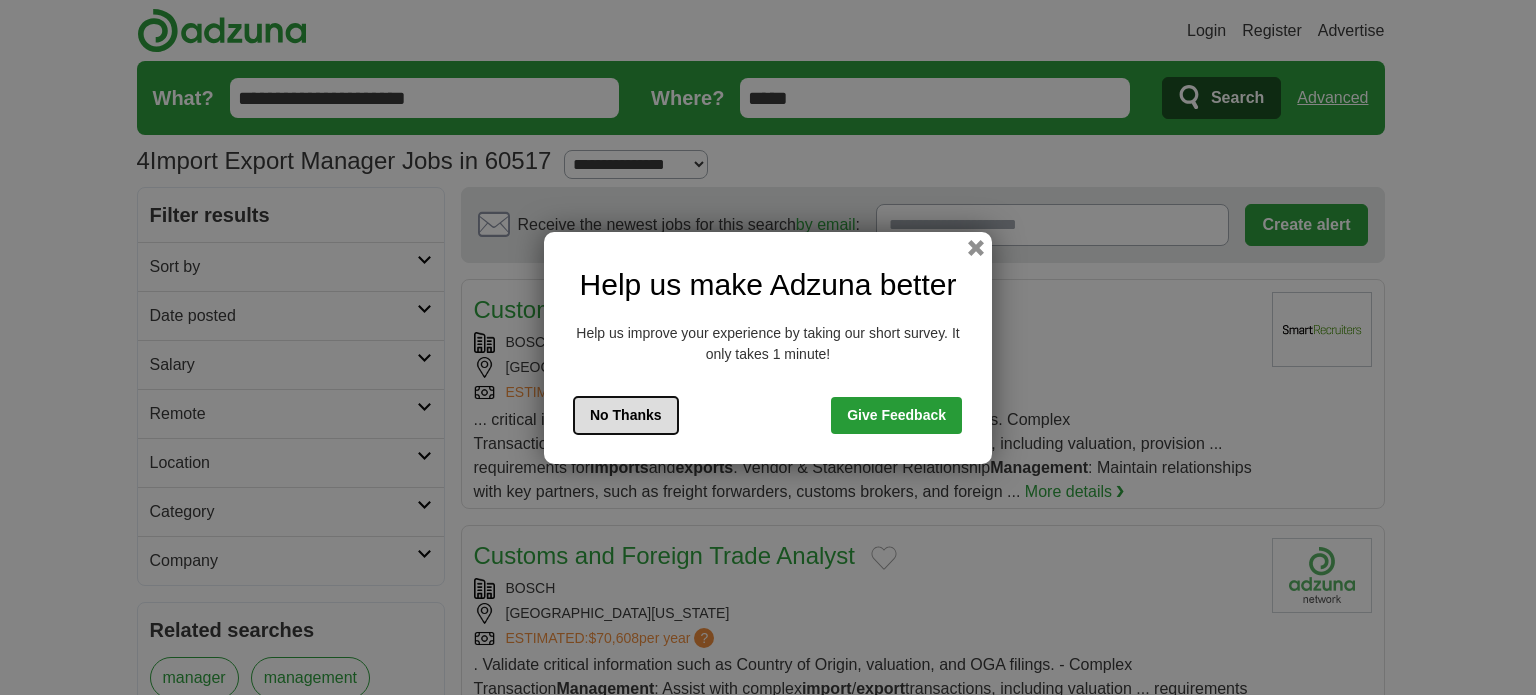 click on "No Thanks" at bounding box center [626, 415] 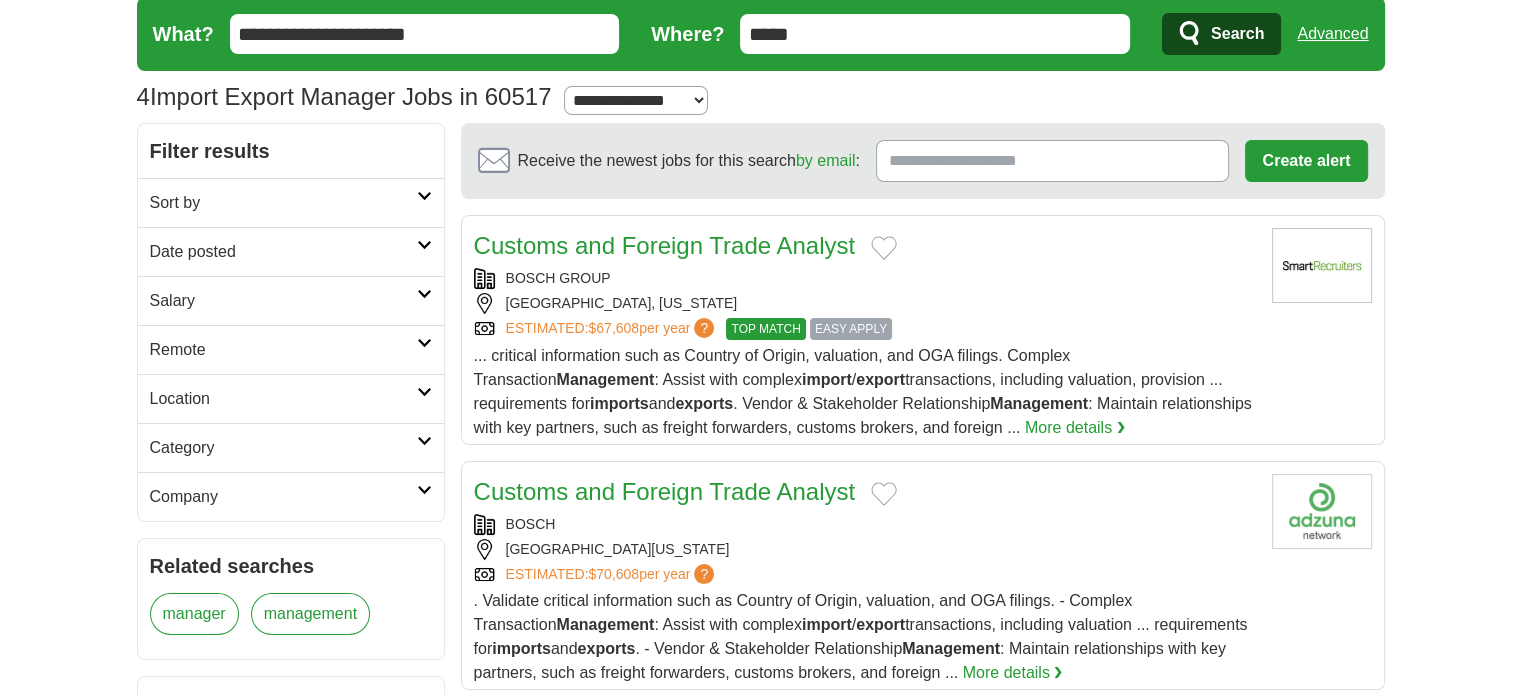 scroll, scrollTop: 0, scrollLeft: 0, axis: both 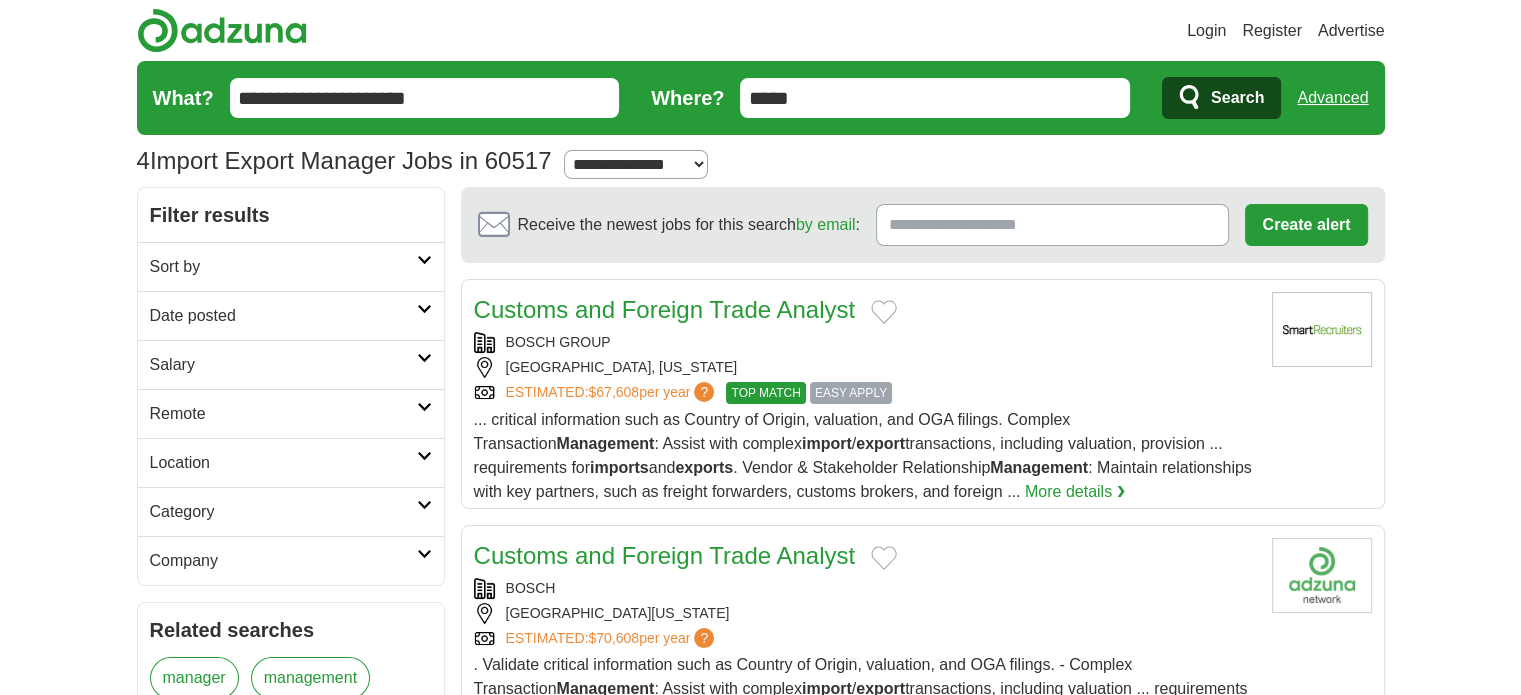 click on "Sort by" at bounding box center [283, 267] 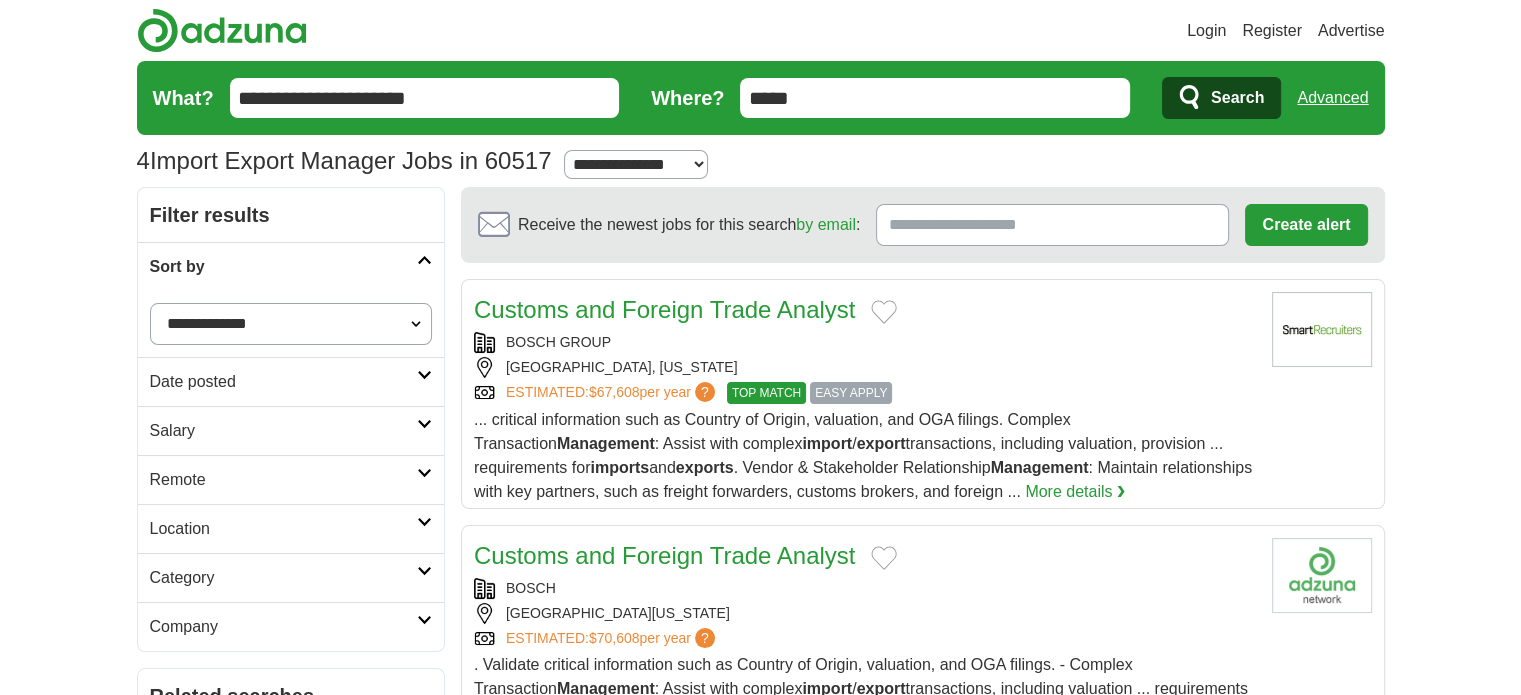 click on "**********" at bounding box center (291, 324) 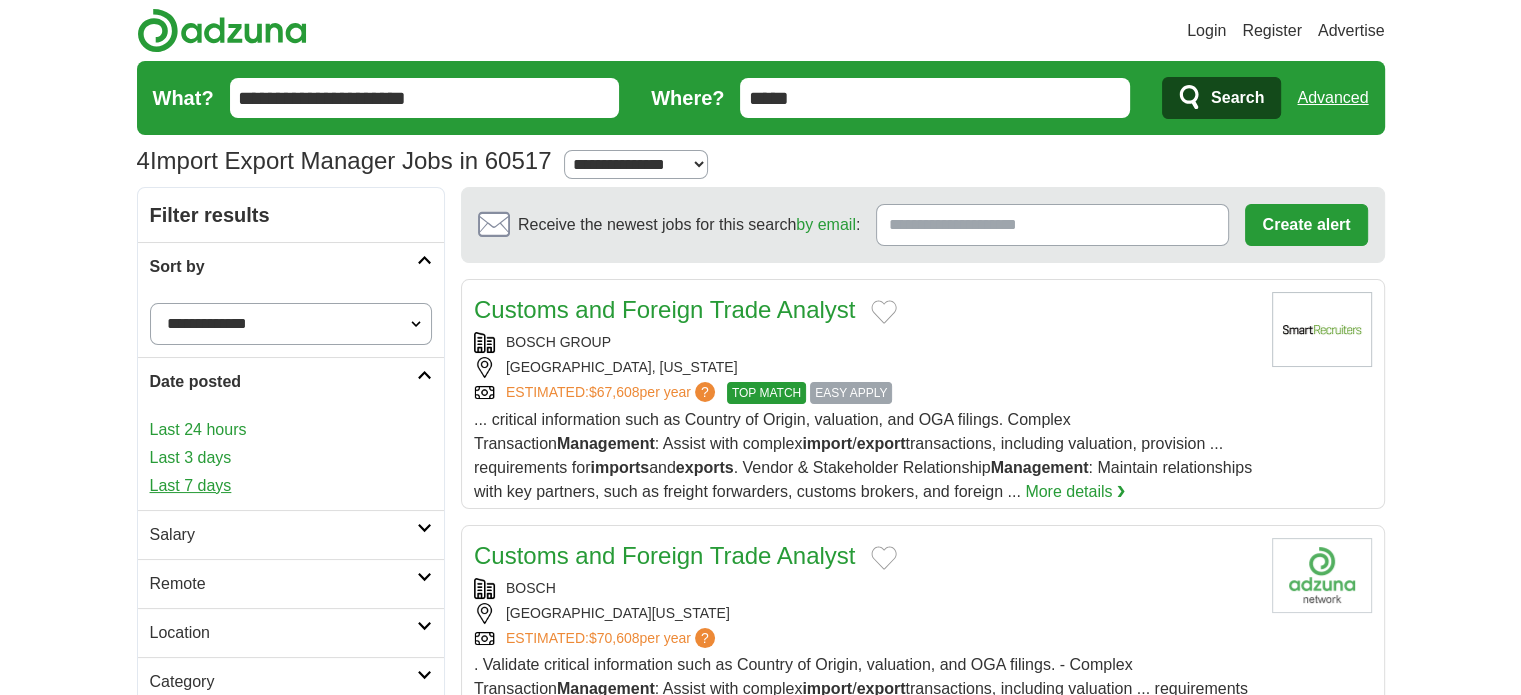 click on "Last 7 days" at bounding box center [291, 486] 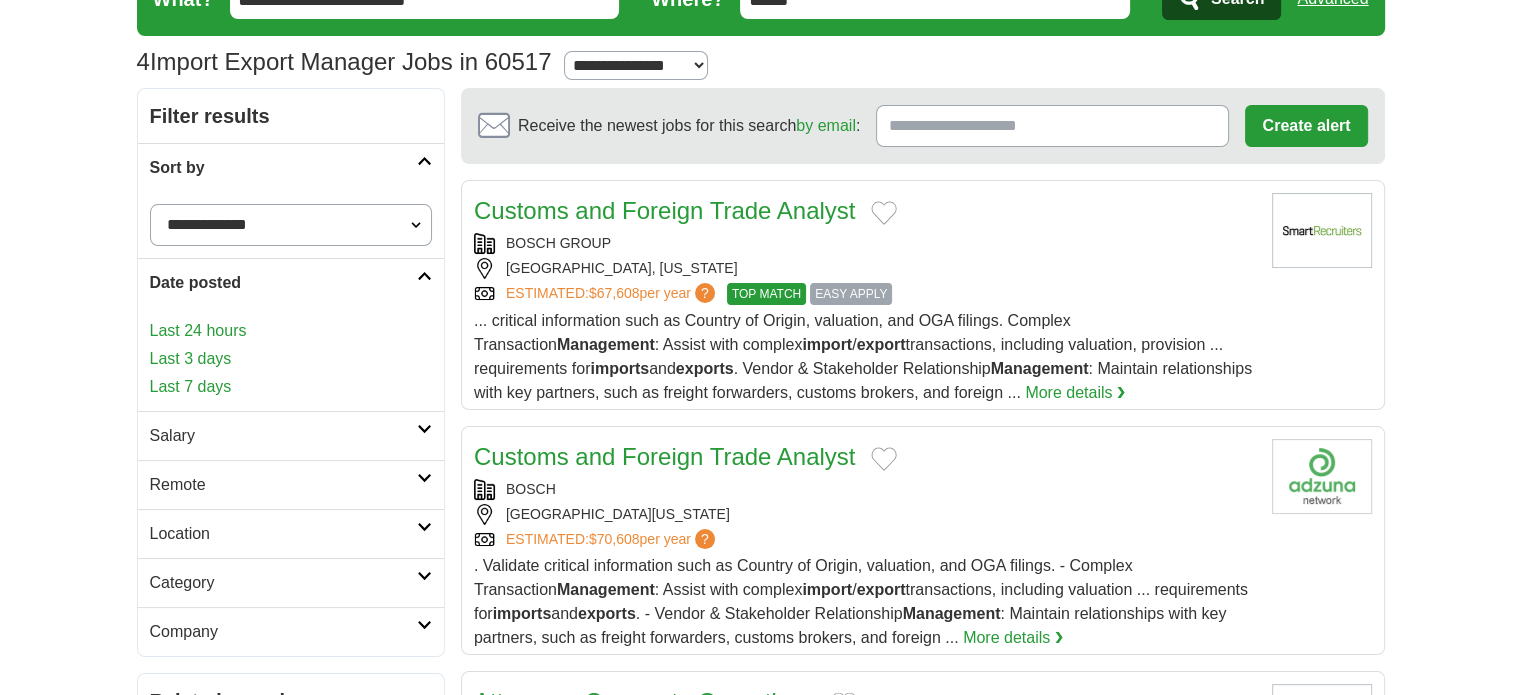 scroll, scrollTop: 100, scrollLeft: 0, axis: vertical 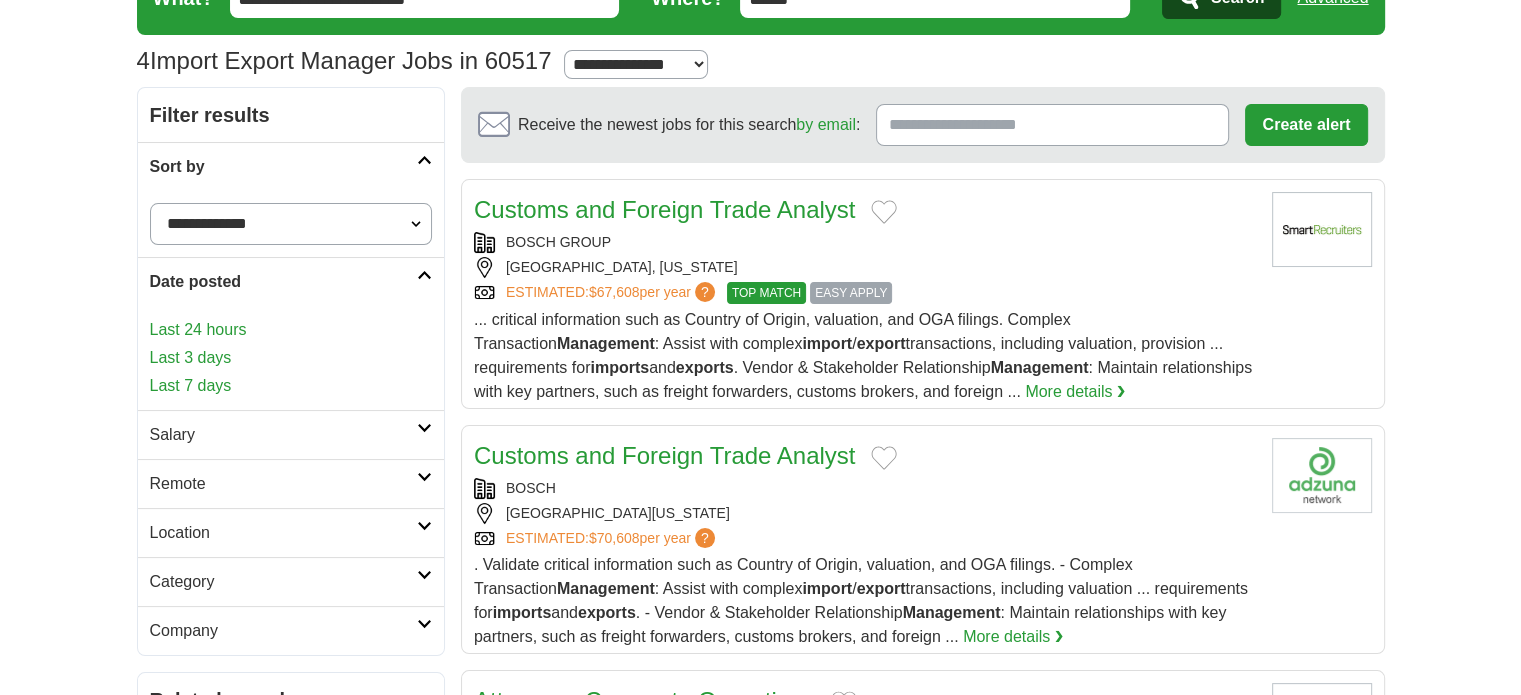 click on "Salary" at bounding box center [283, 435] 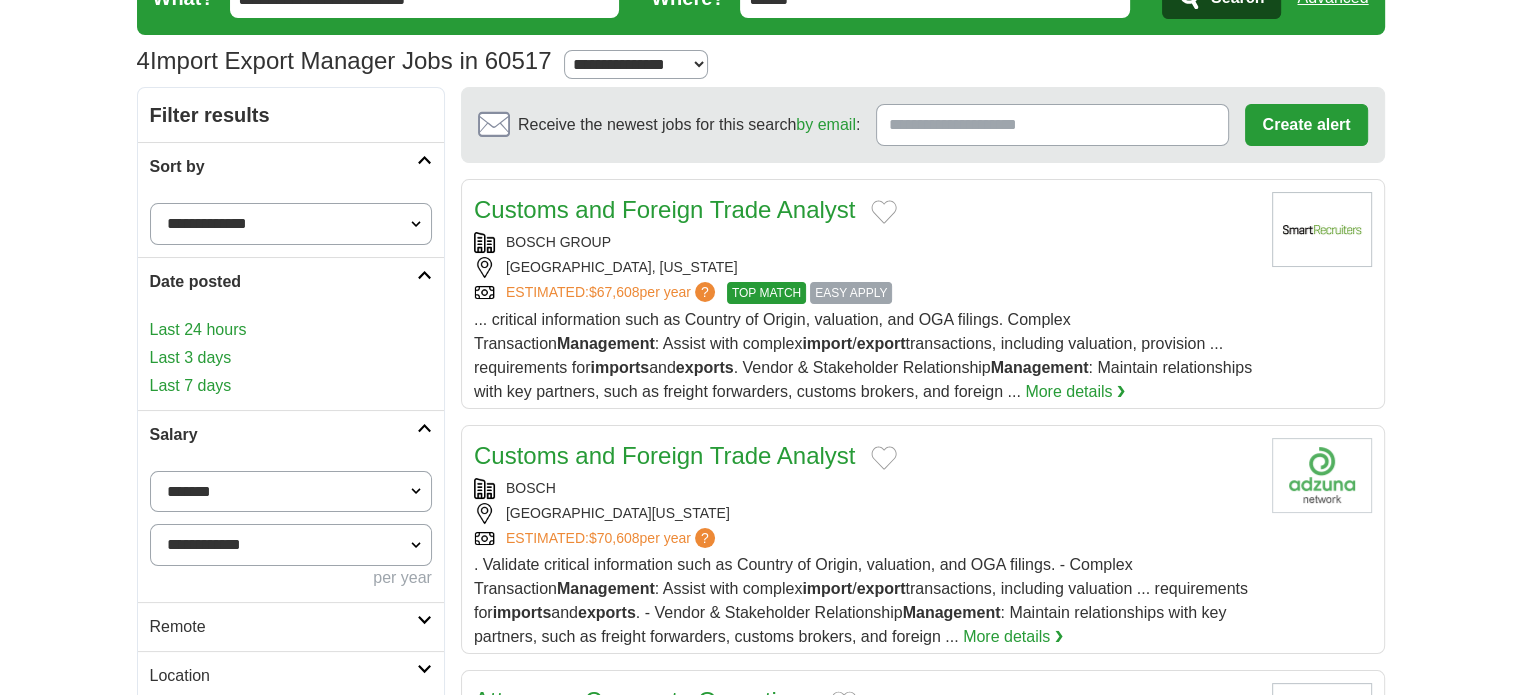 click on "Salary" at bounding box center (283, 435) 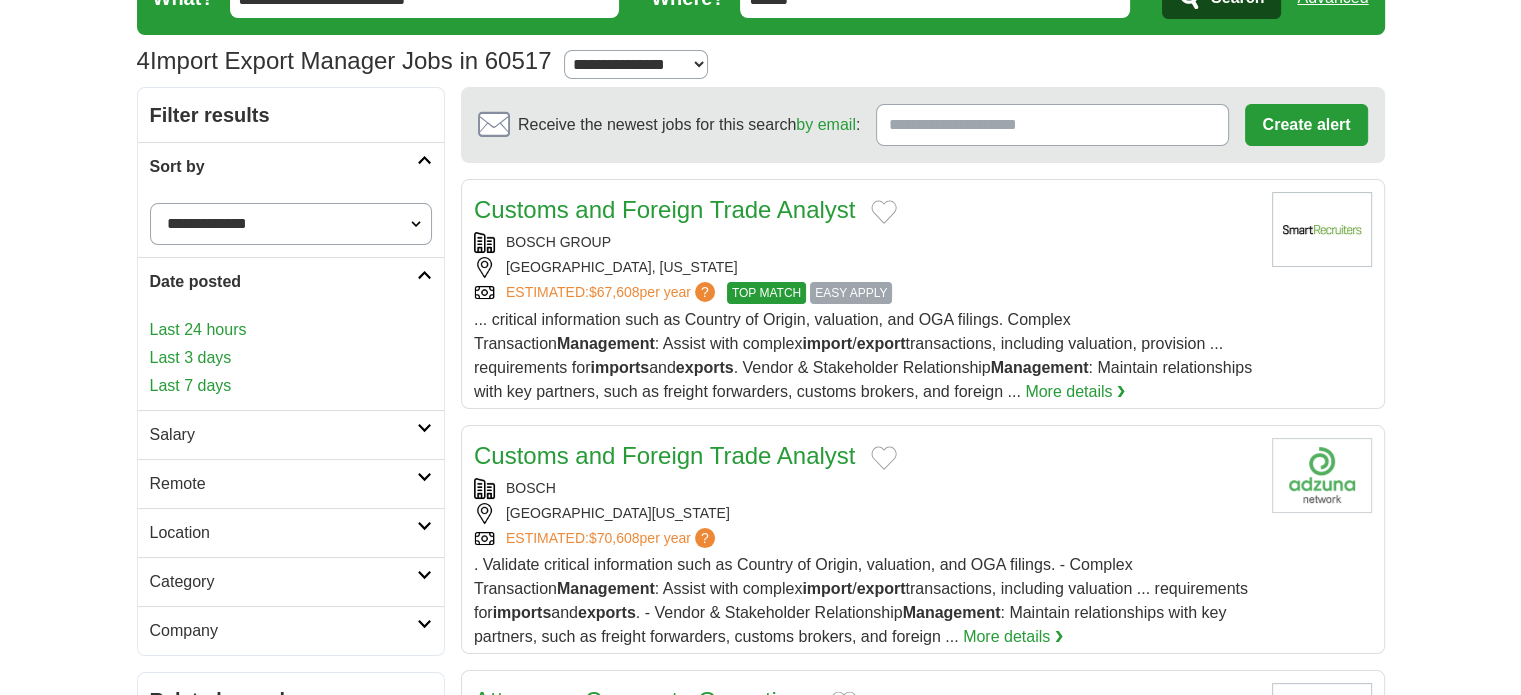 click on "Remote" at bounding box center (283, 484) 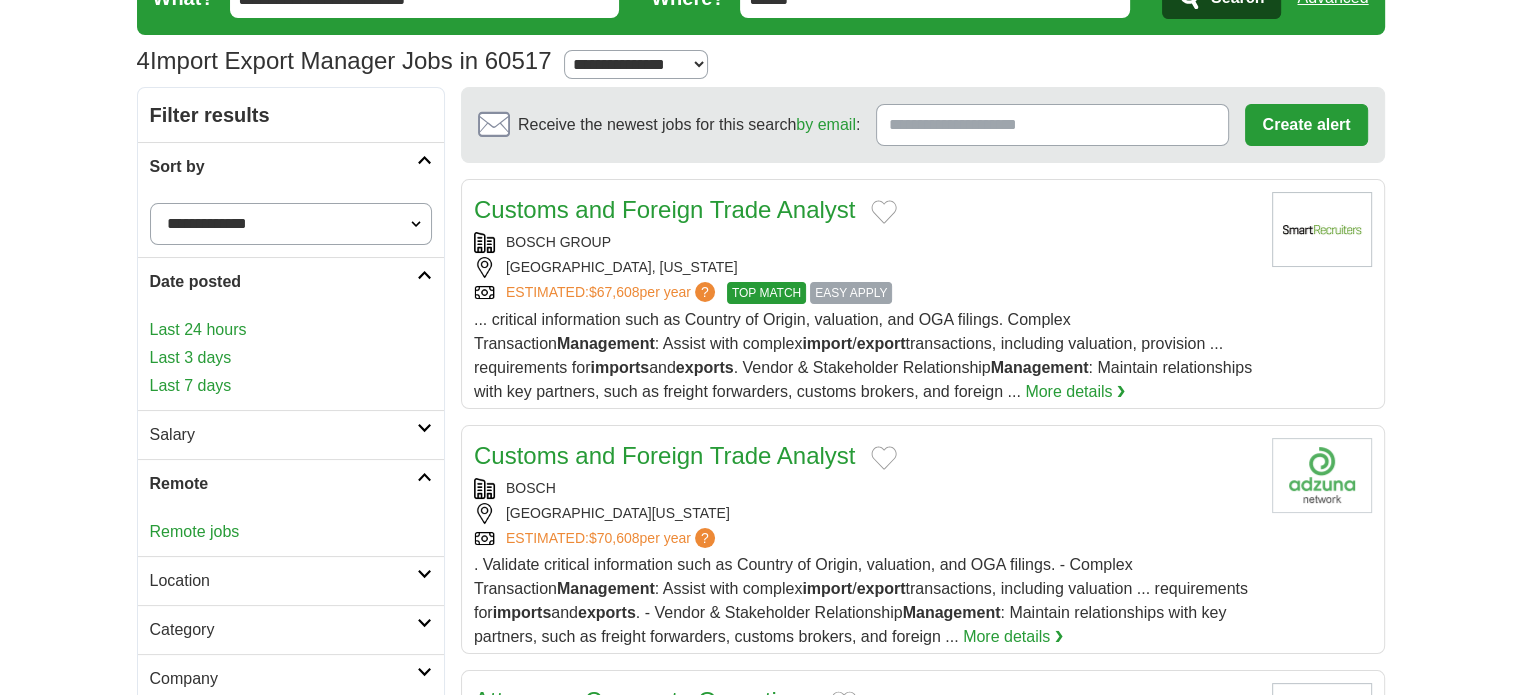 click on "Remote" at bounding box center (283, 484) 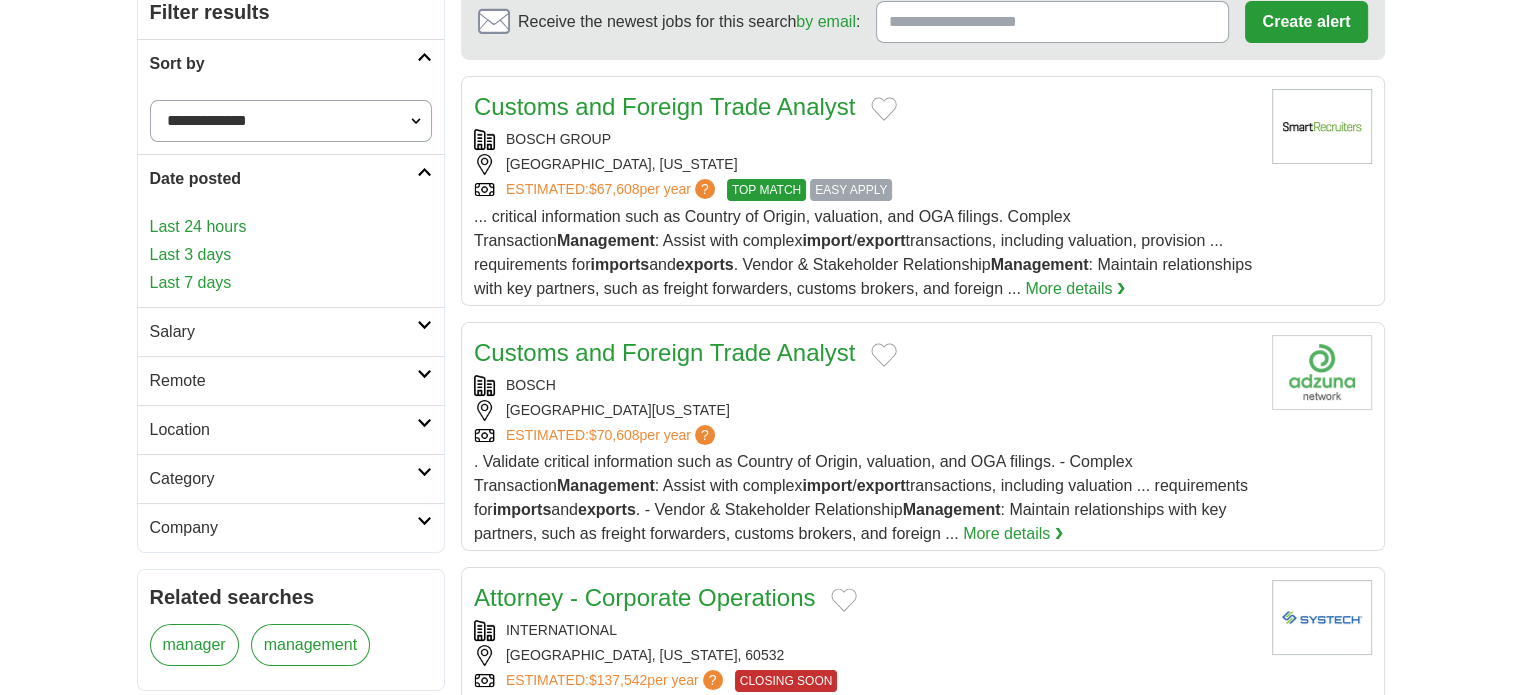 scroll, scrollTop: 400, scrollLeft: 0, axis: vertical 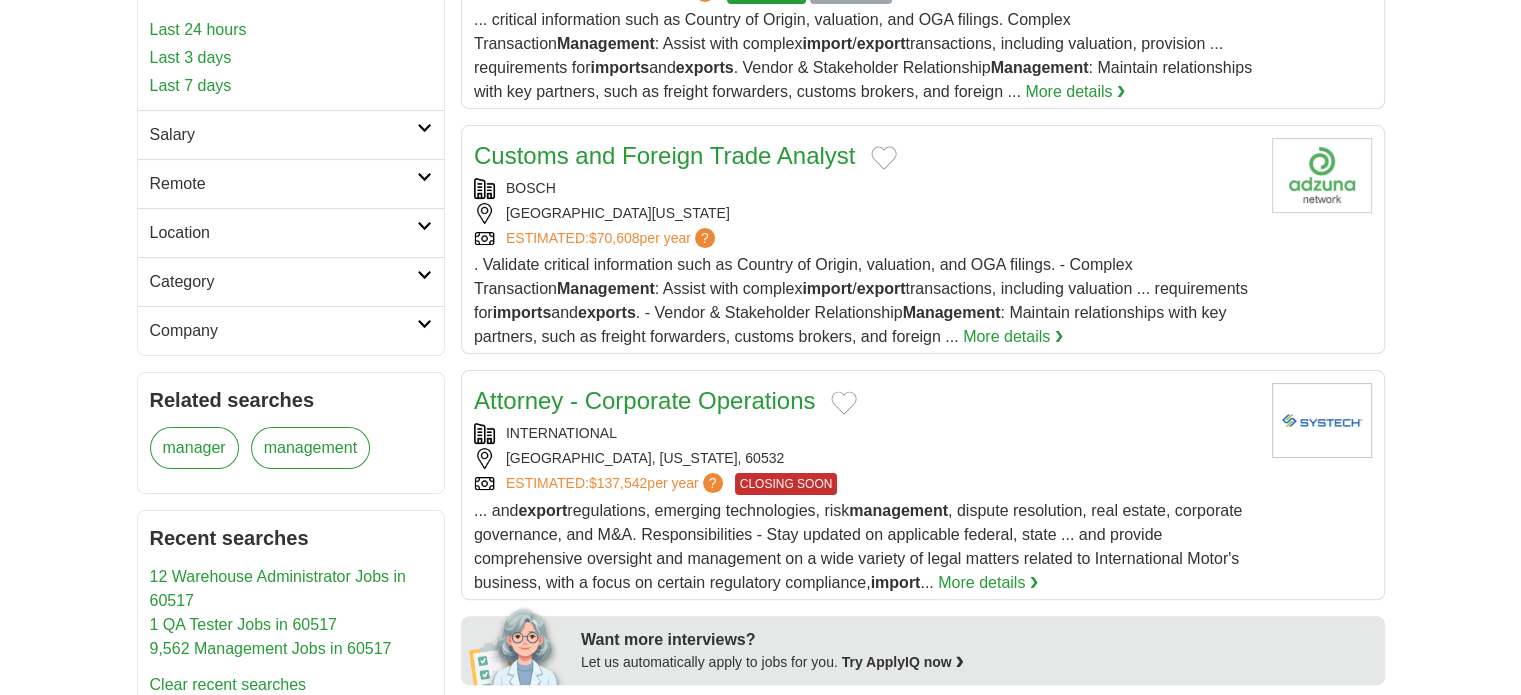 click on "Location" at bounding box center [291, 232] 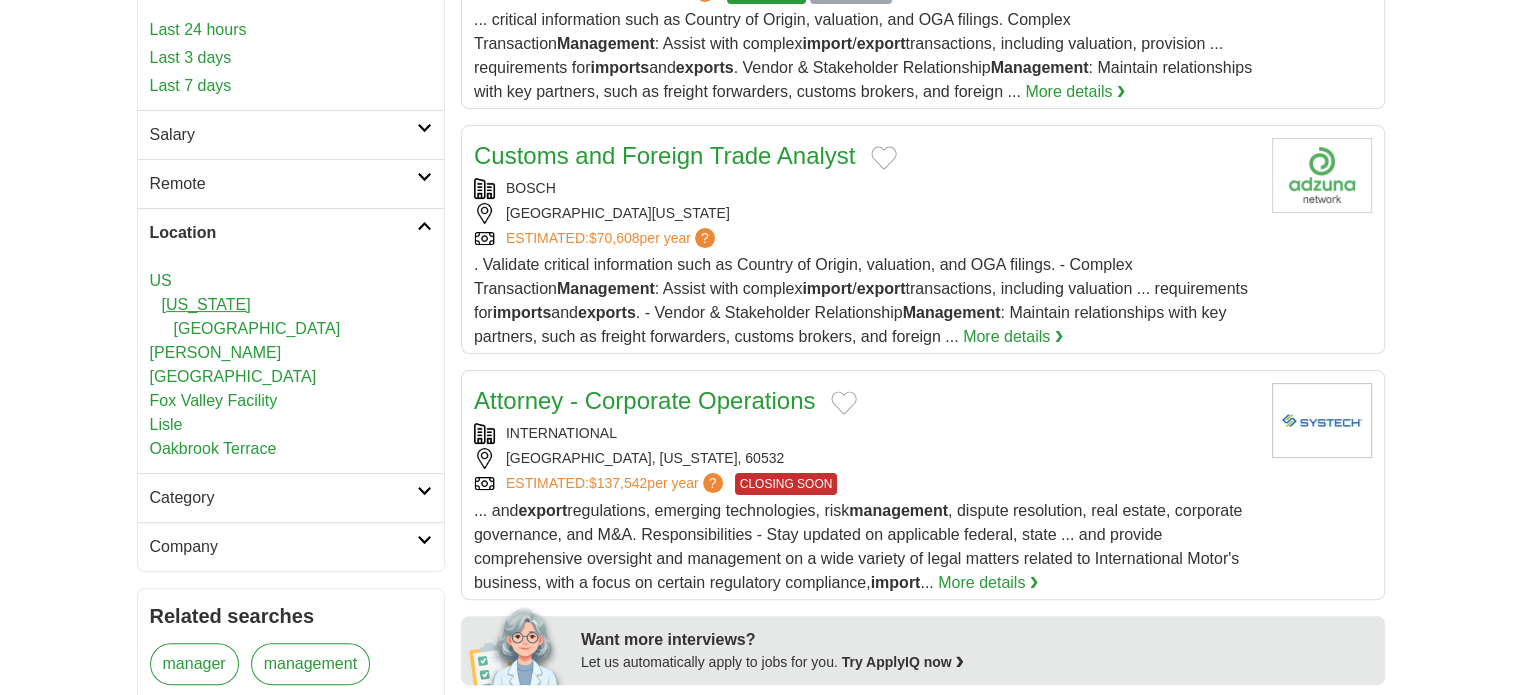 click on "[US_STATE]" at bounding box center [206, 304] 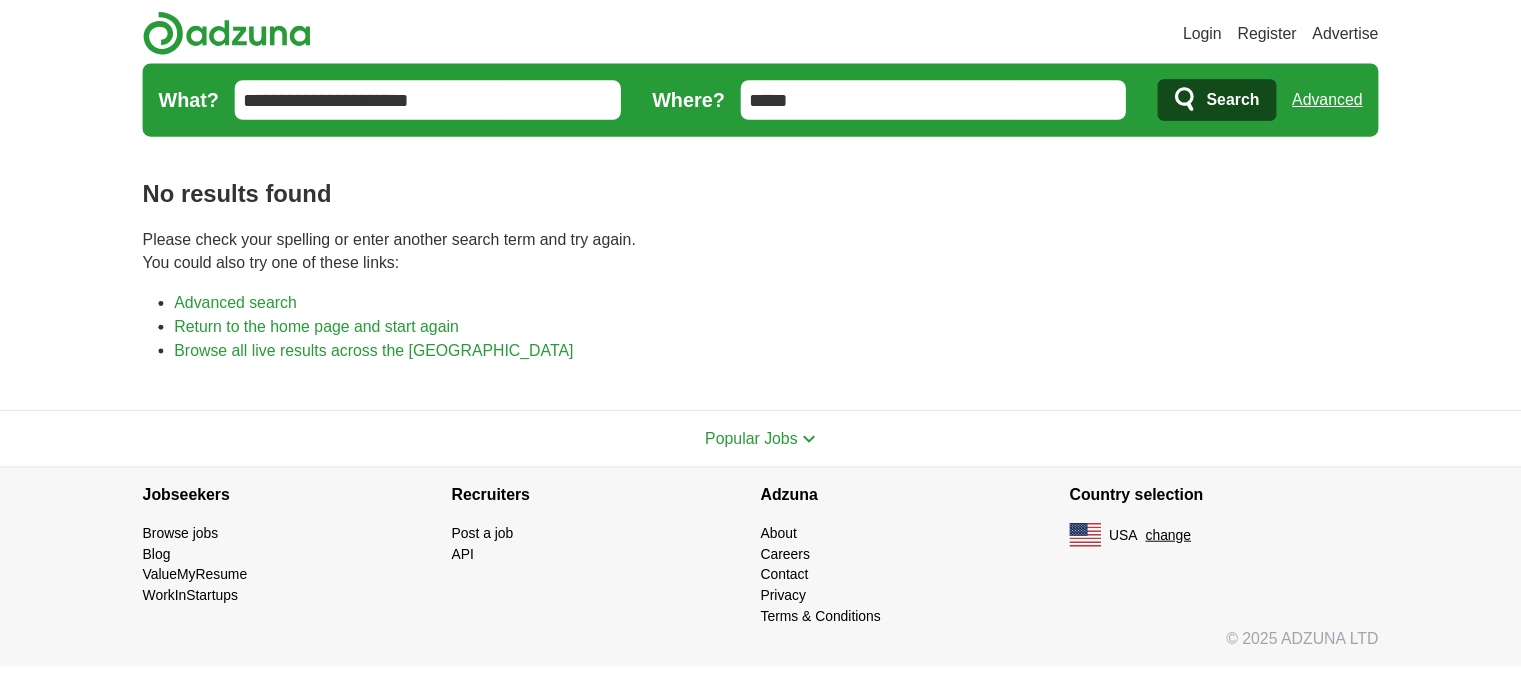 scroll, scrollTop: 0, scrollLeft: 0, axis: both 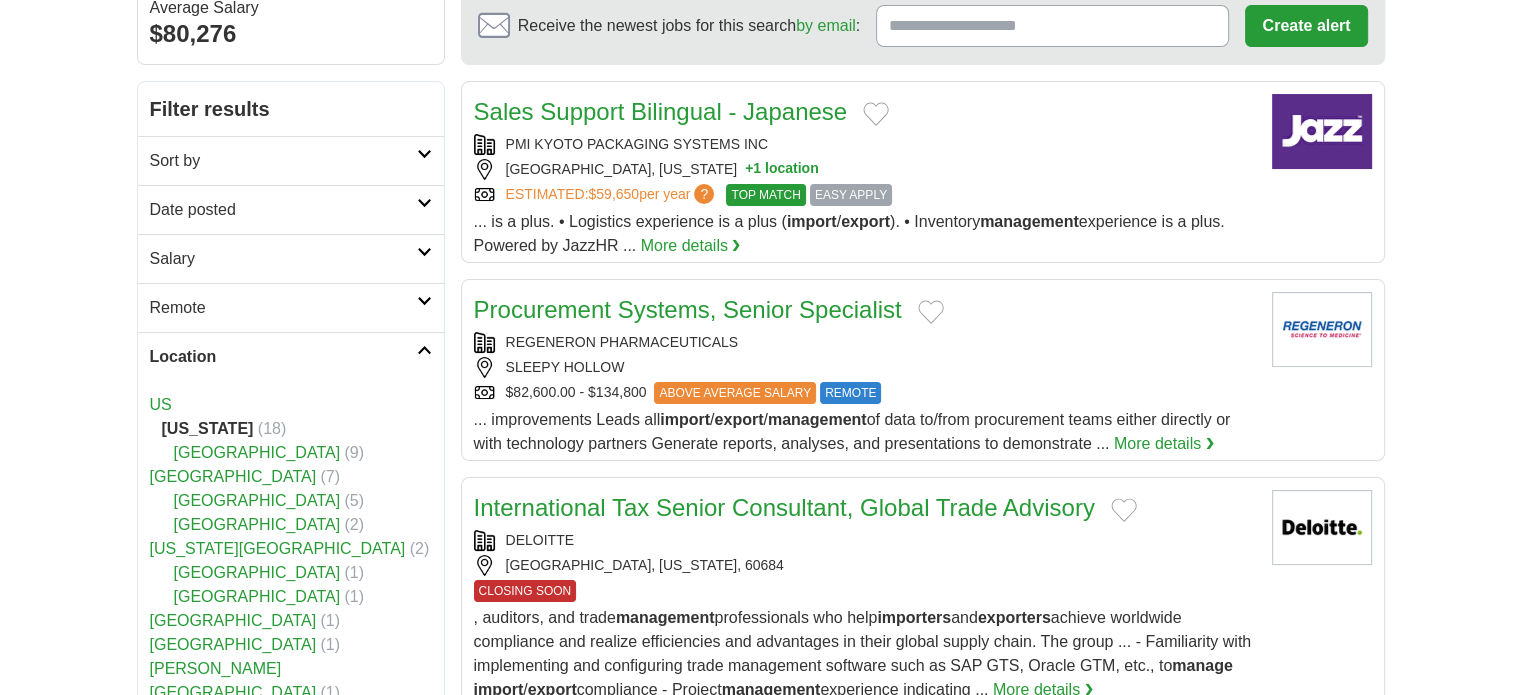 click on "Remote" at bounding box center [291, 307] 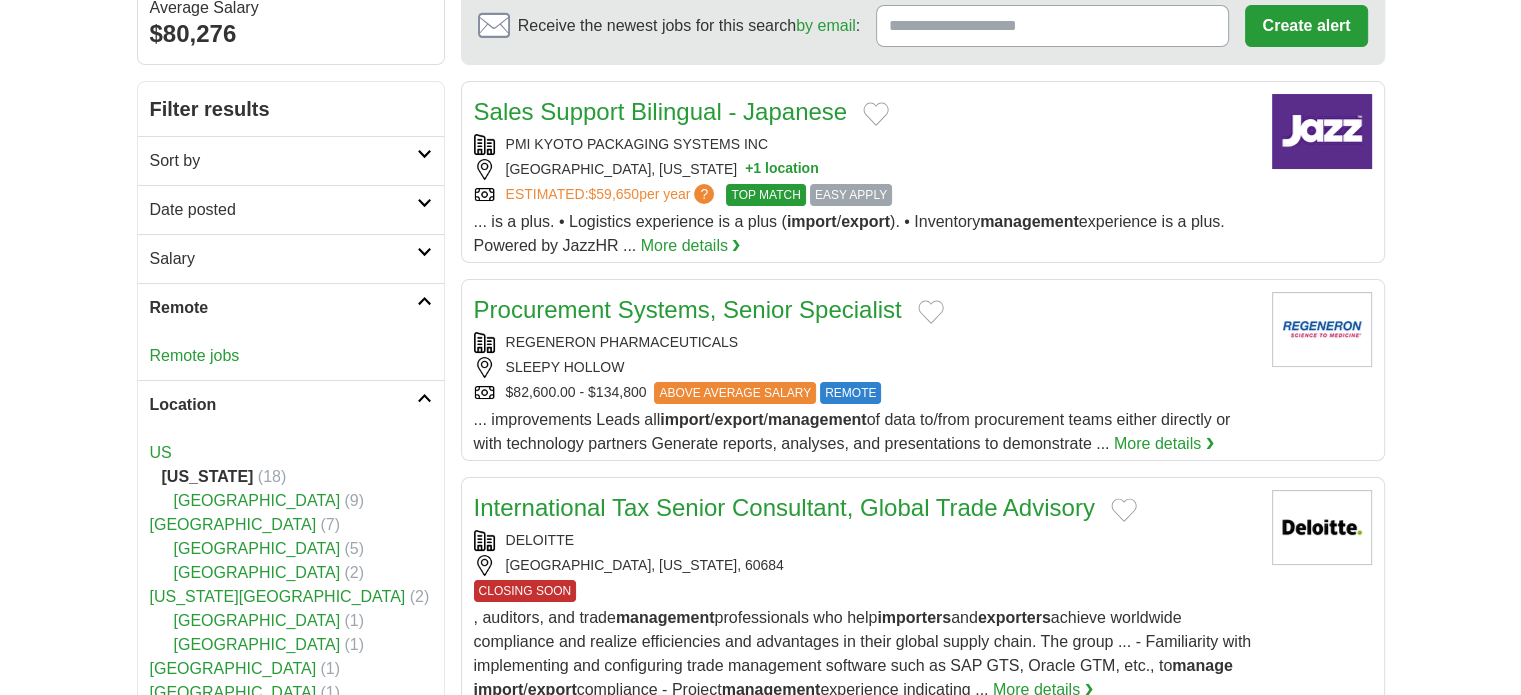 click on "Remote" at bounding box center [291, 307] 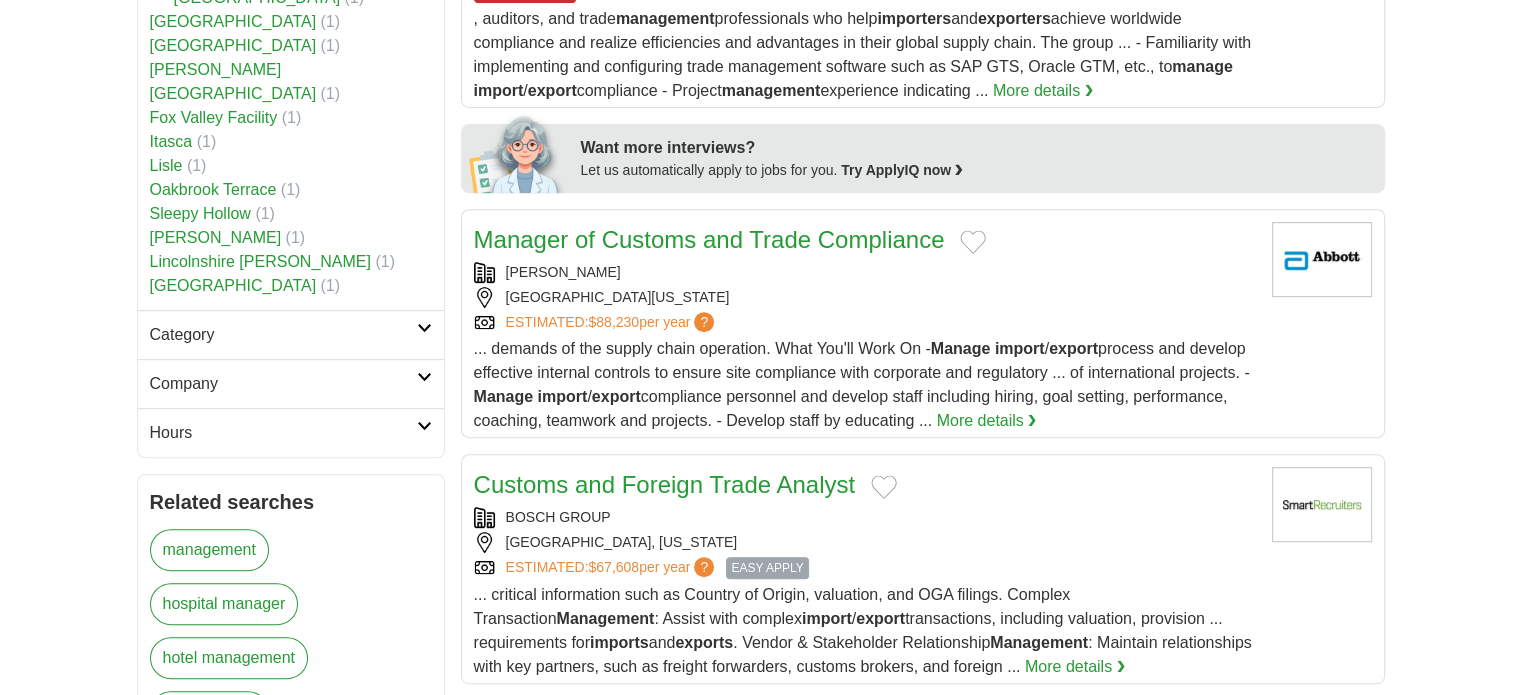 scroll, scrollTop: 800, scrollLeft: 0, axis: vertical 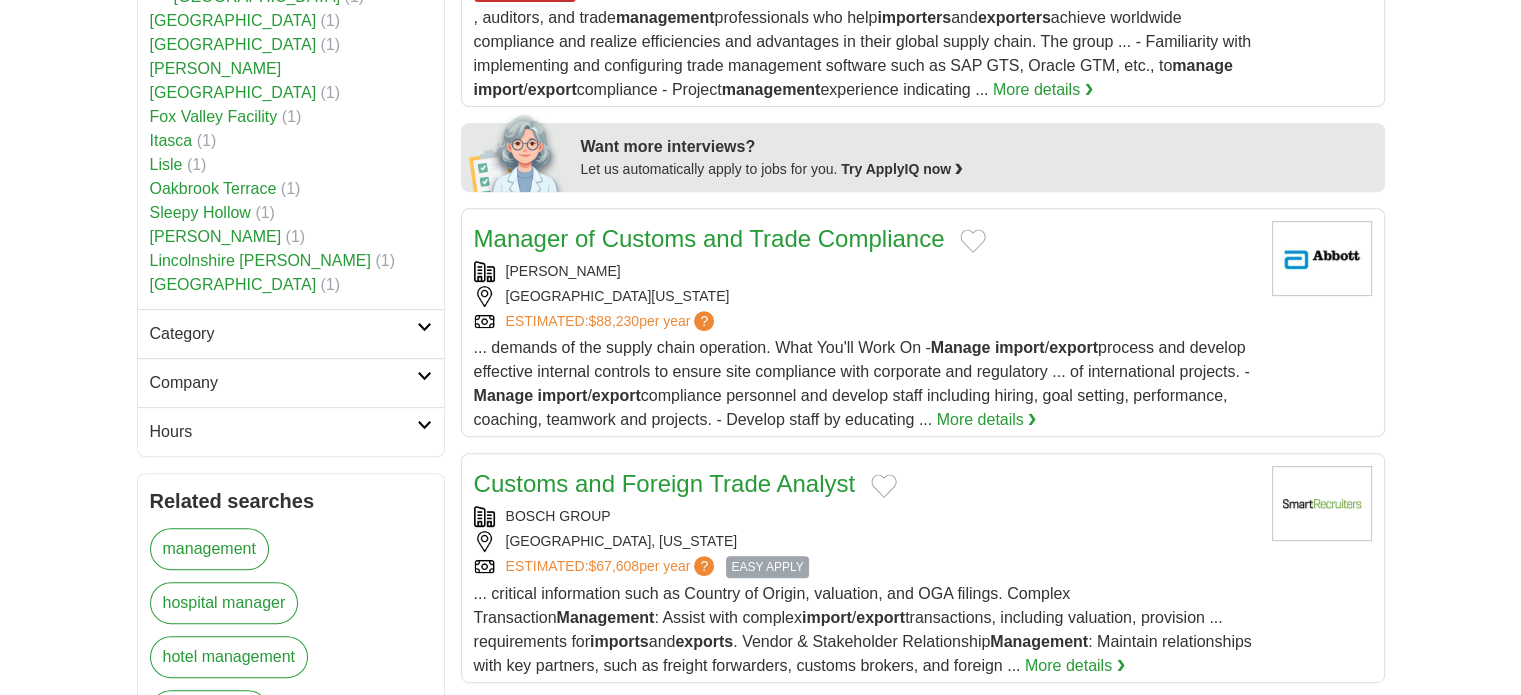 click on "Category" at bounding box center [283, 334] 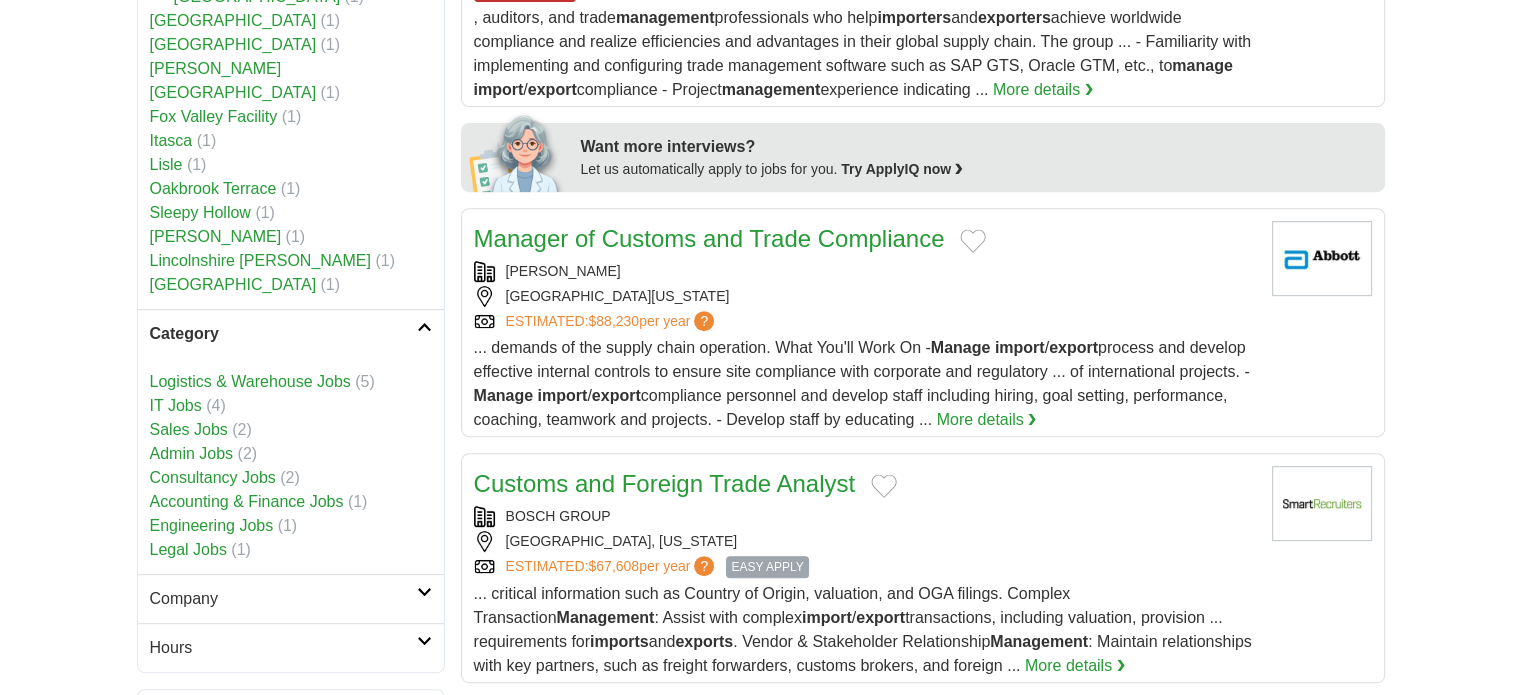 click on "Category" at bounding box center (283, 334) 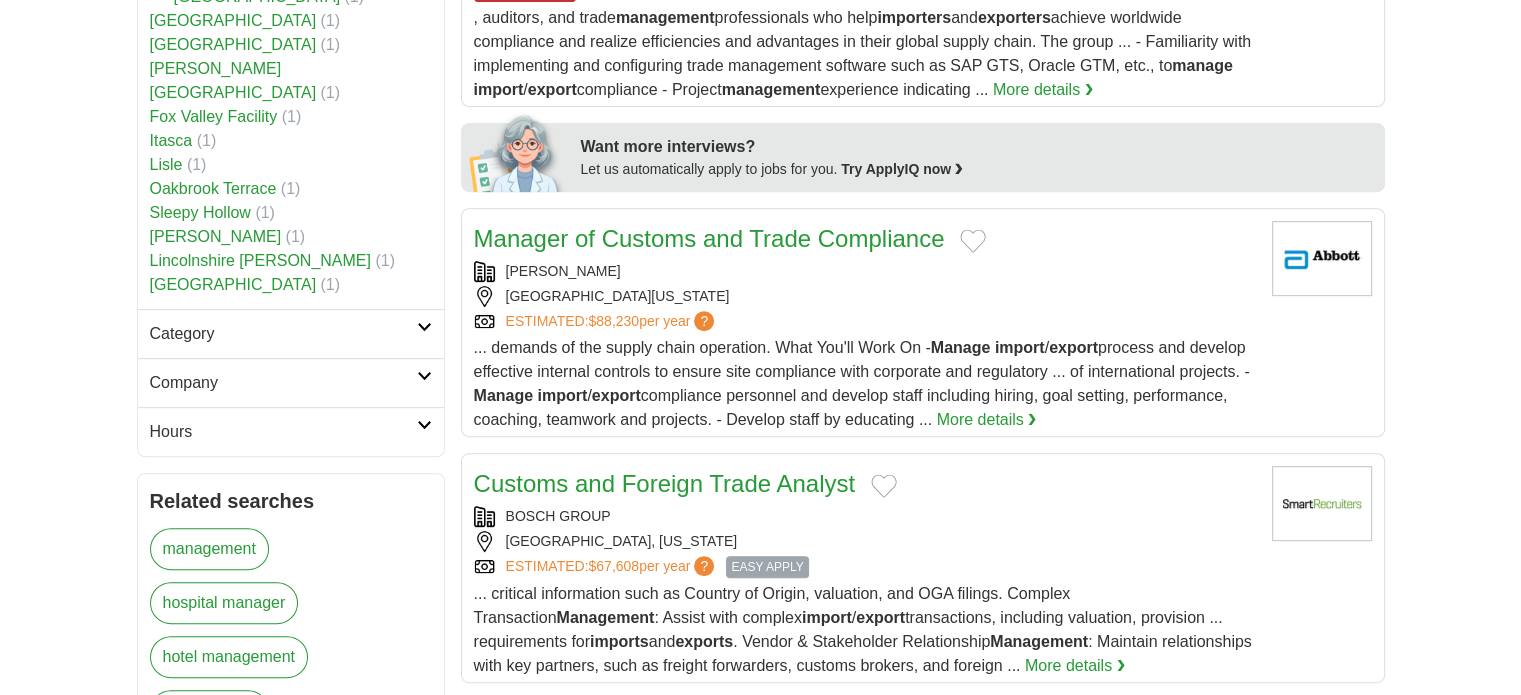 click on "Company" at bounding box center [283, 383] 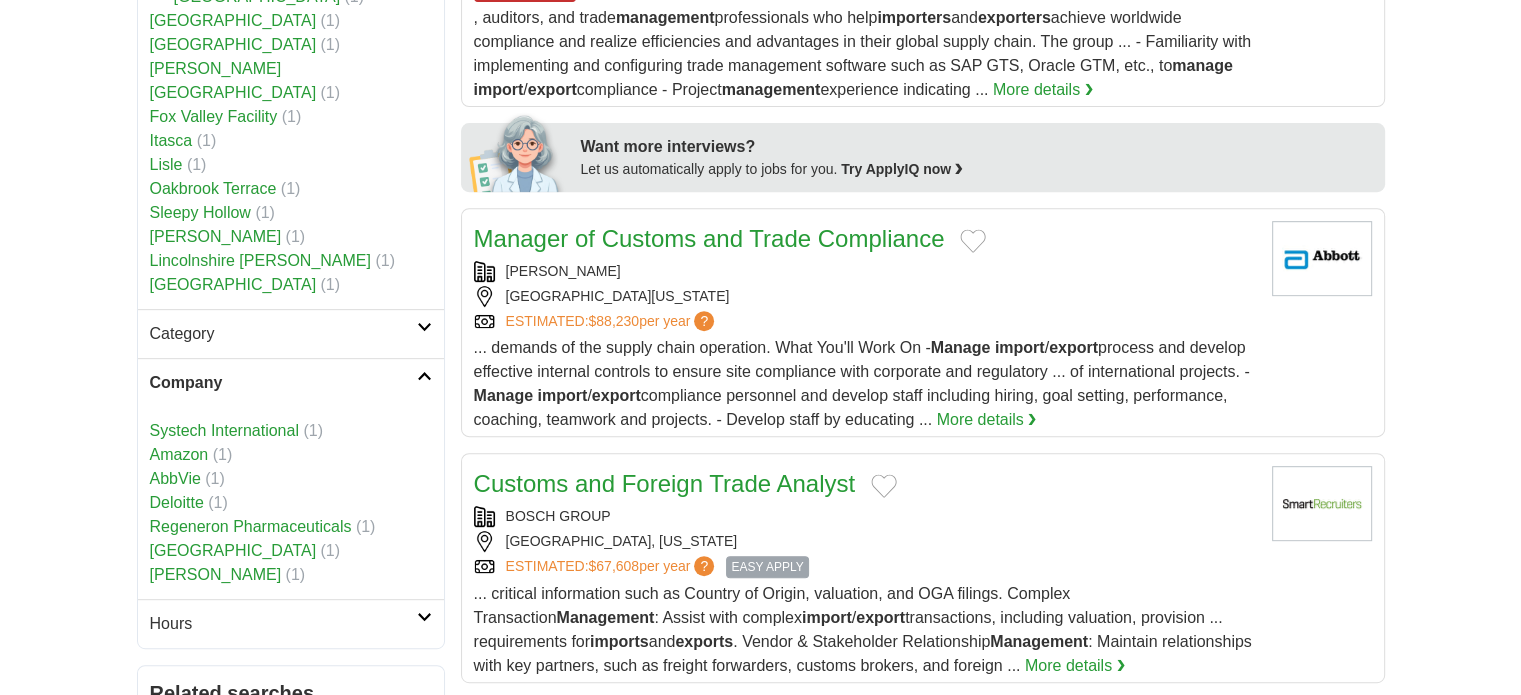 click on "Company" at bounding box center [283, 383] 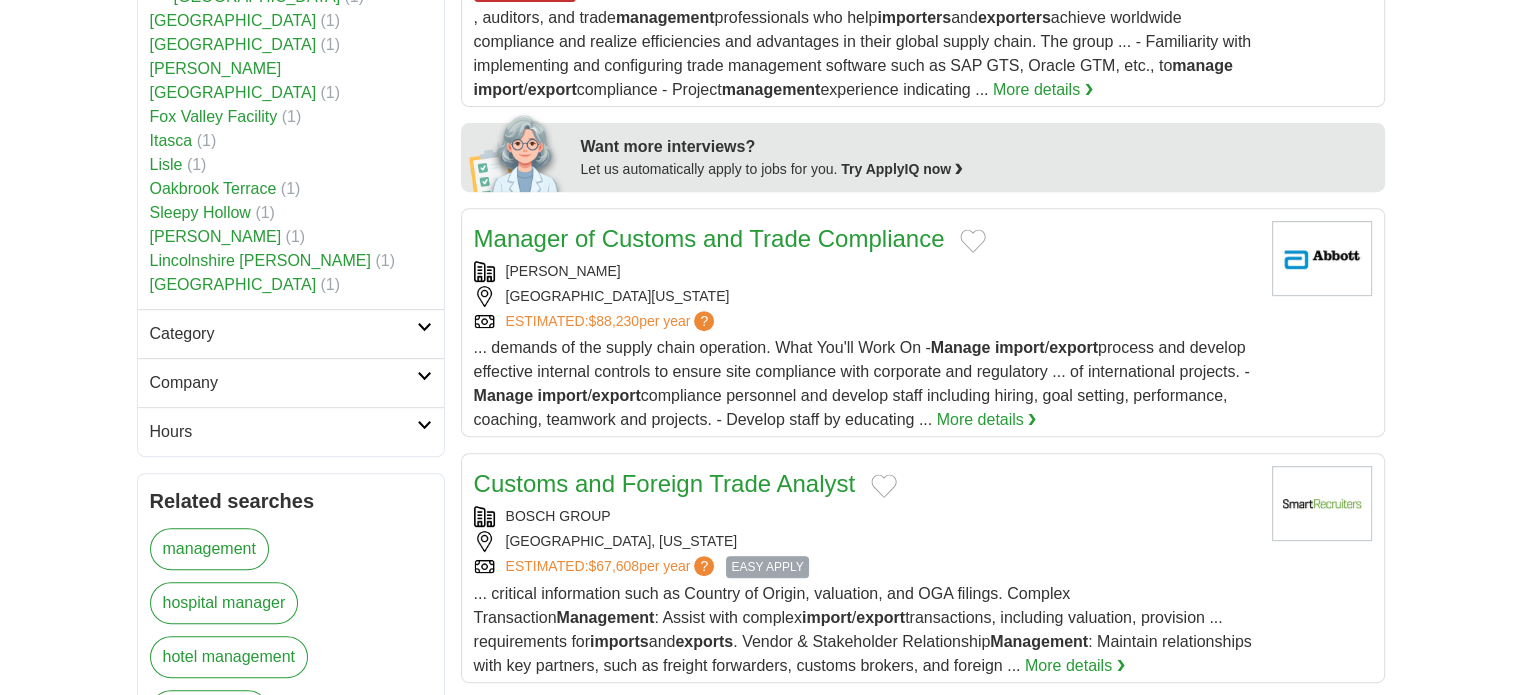 click on "Hours" at bounding box center [283, 432] 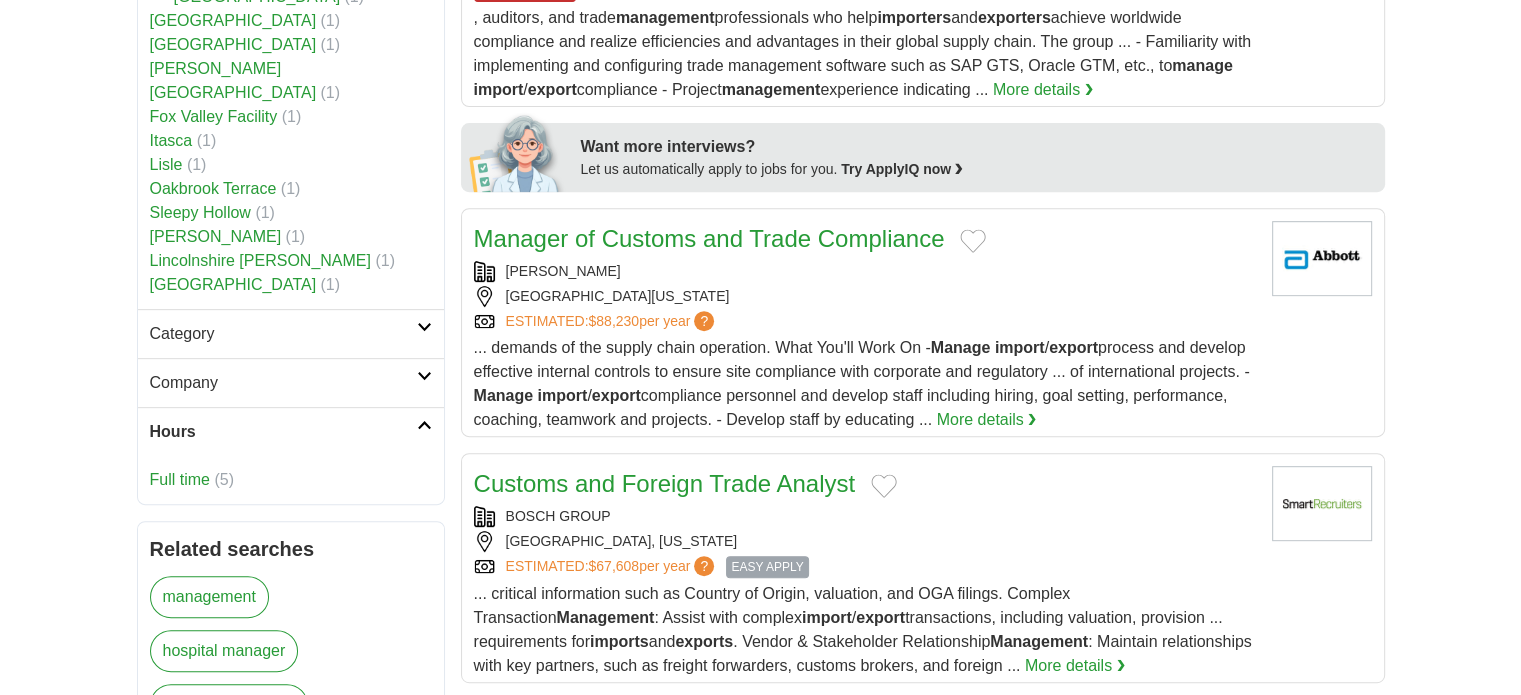 click on "Hours" at bounding box center (283, 432) 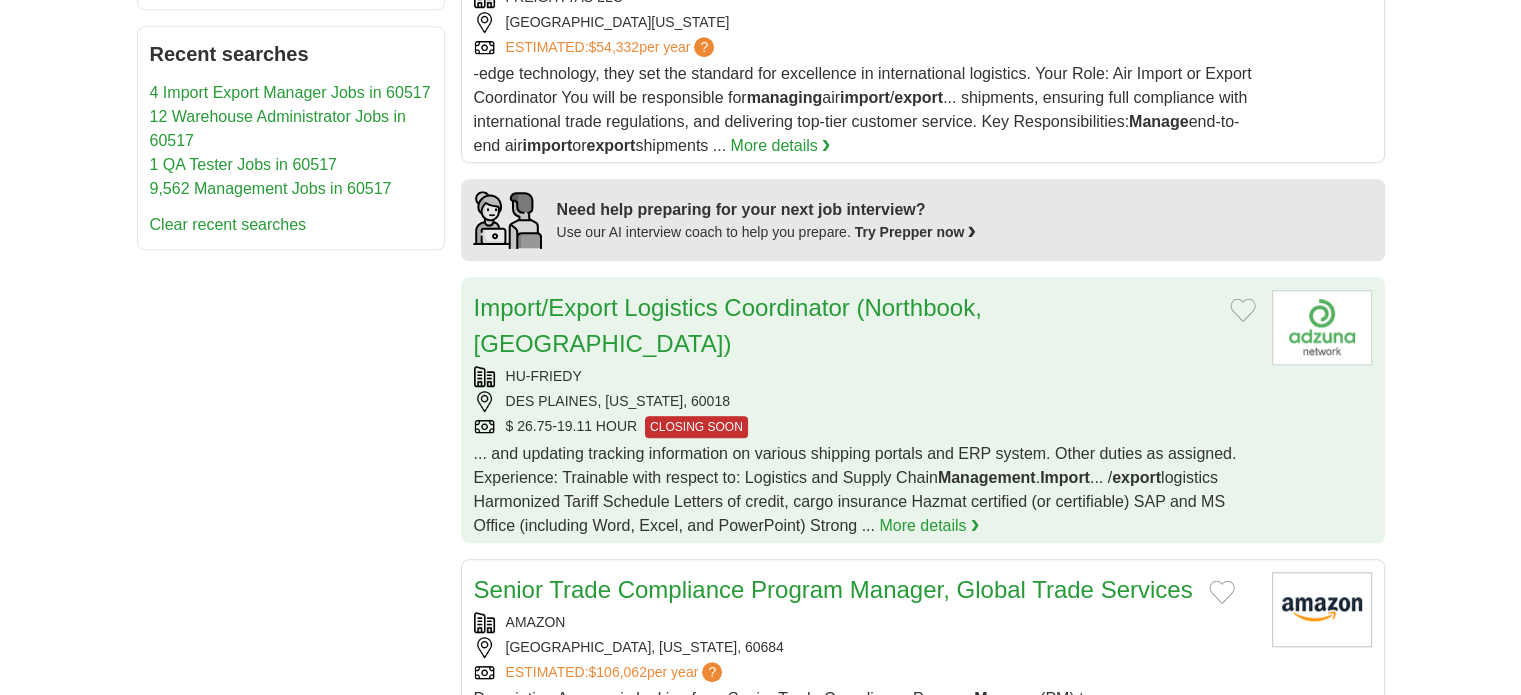 scroll, scrollTop: 1600, scrollLeft: 0, axis: vertical 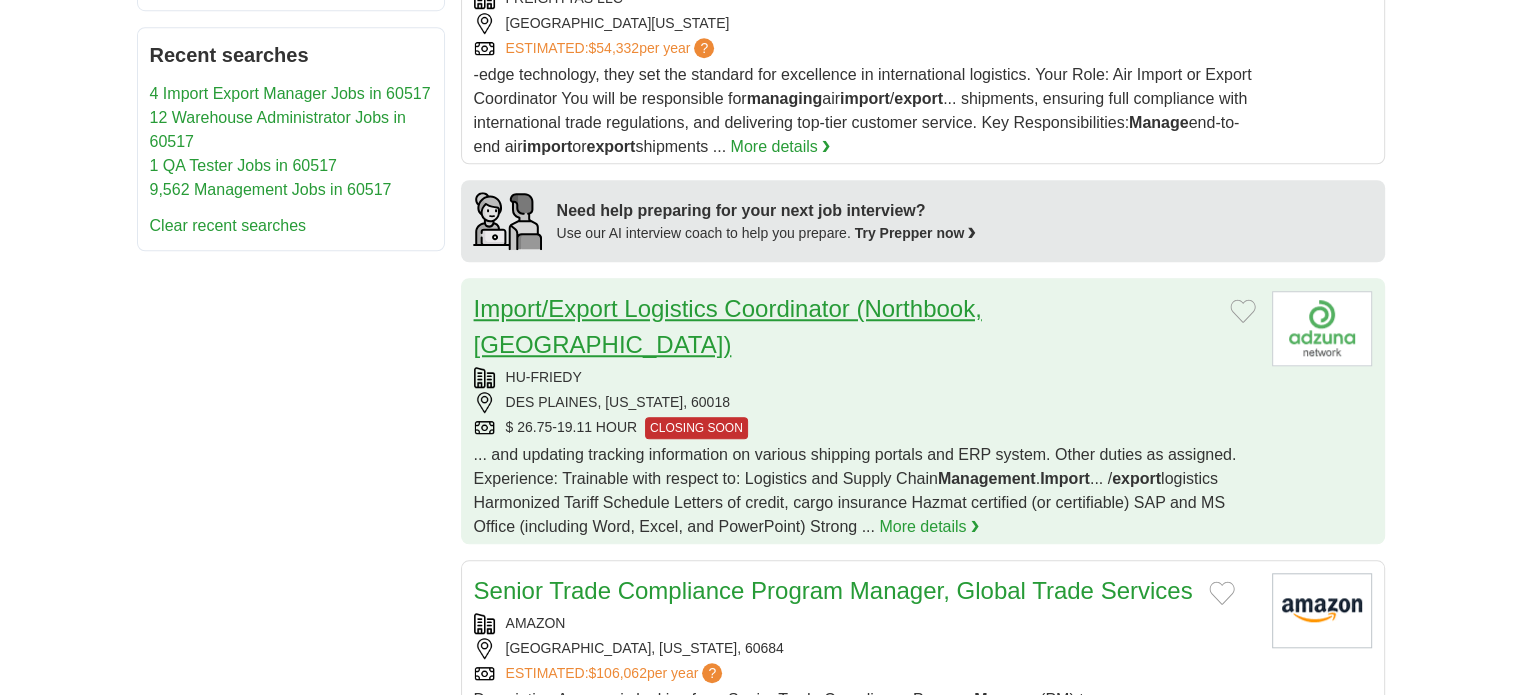 click on "Import/Export Logistics Coordinator (Northbook, IL)" at bounding box center [728, 326] 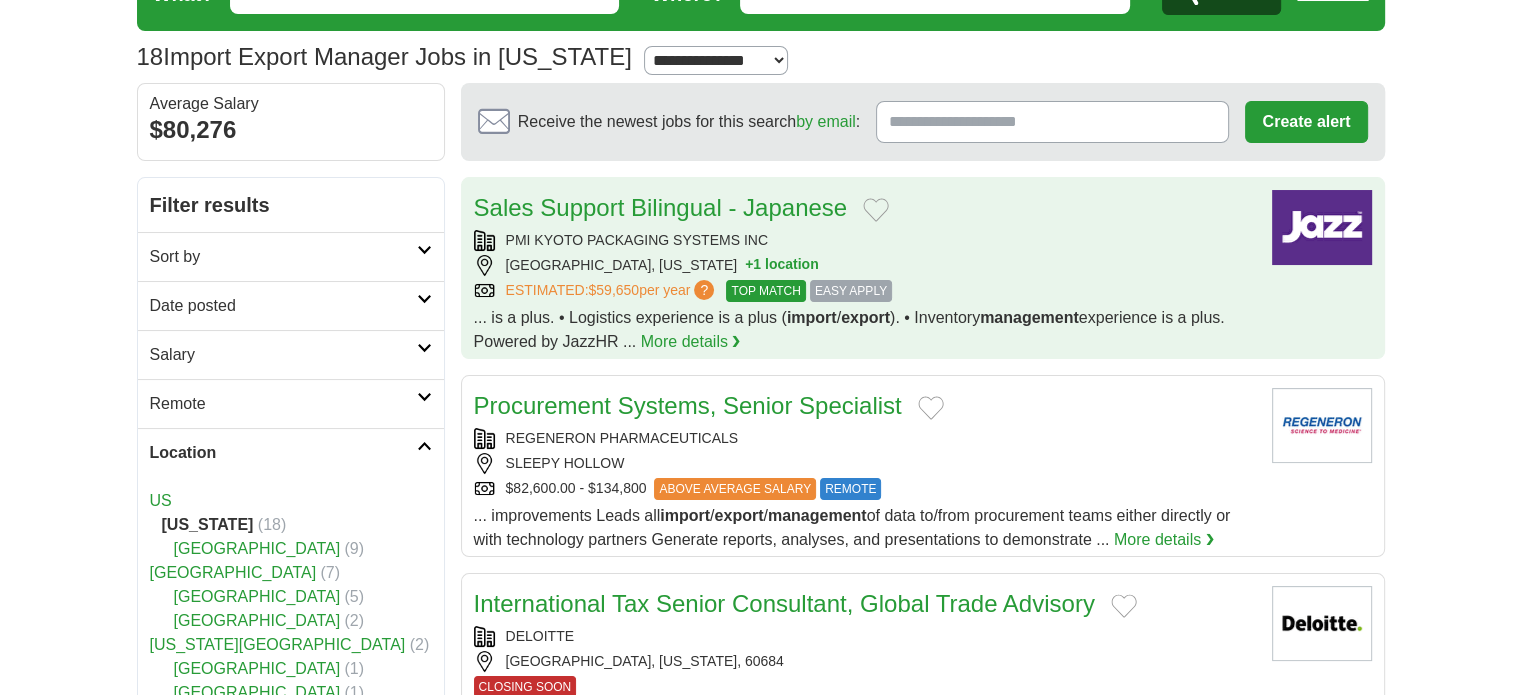scroll, scrollTop: 100, scrollLeft: 0, axis: vertical 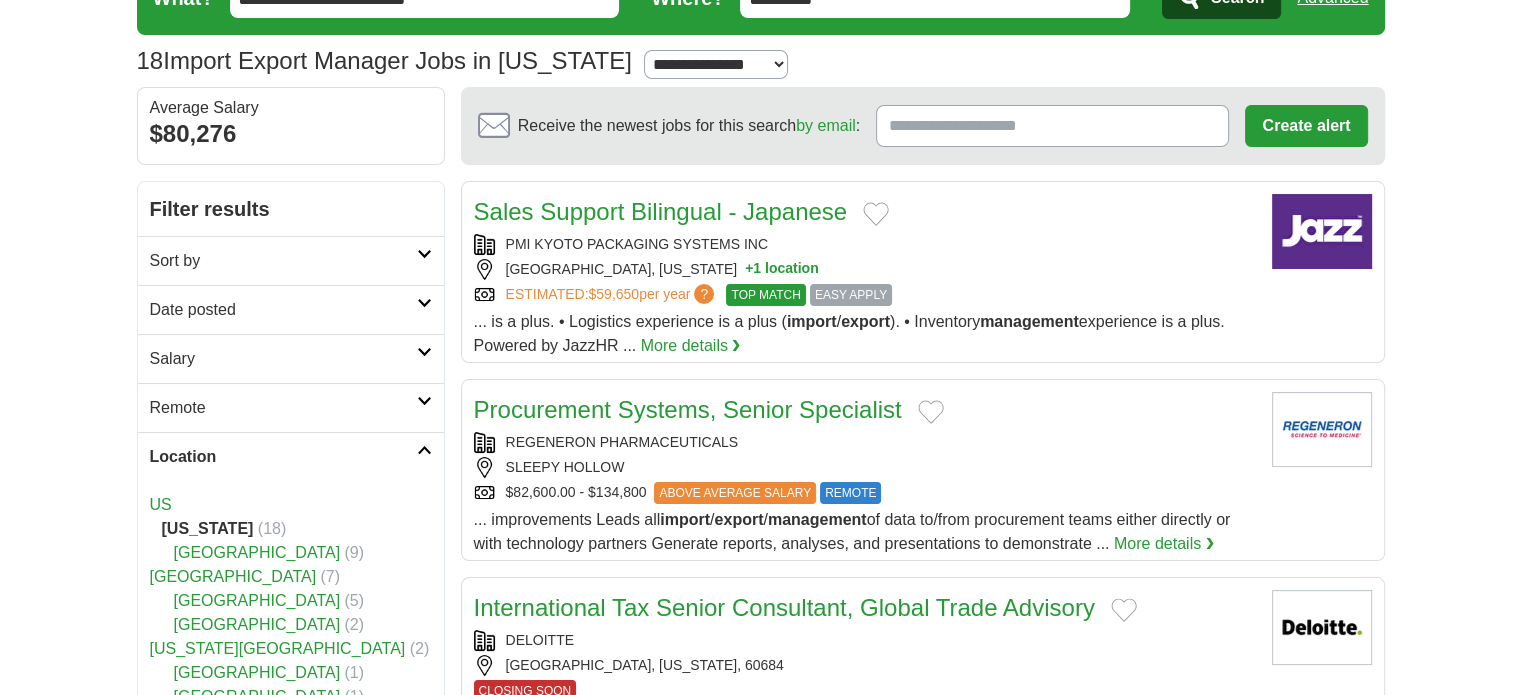 click on "Date posted" at bounding box center (283, 310) 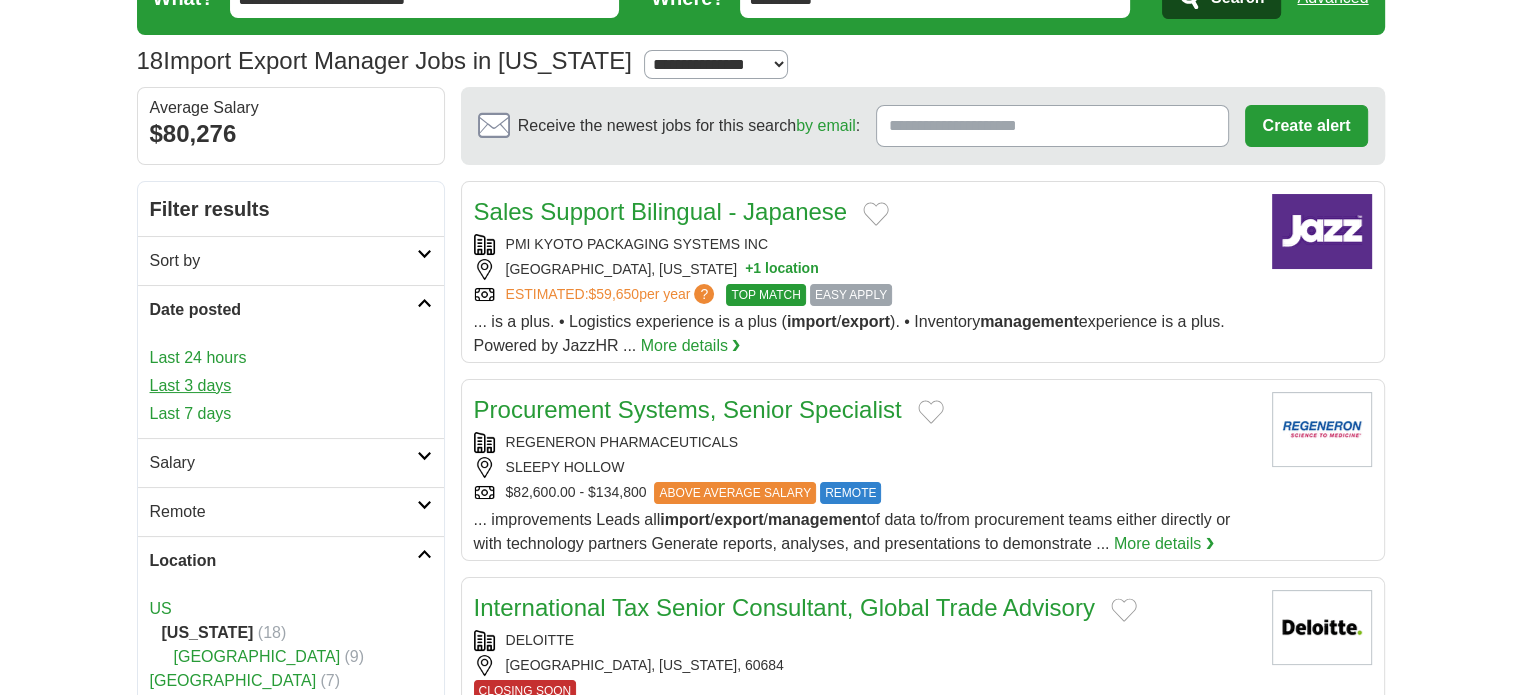 click on "Last 3 days" at bounding box center (291, 386) 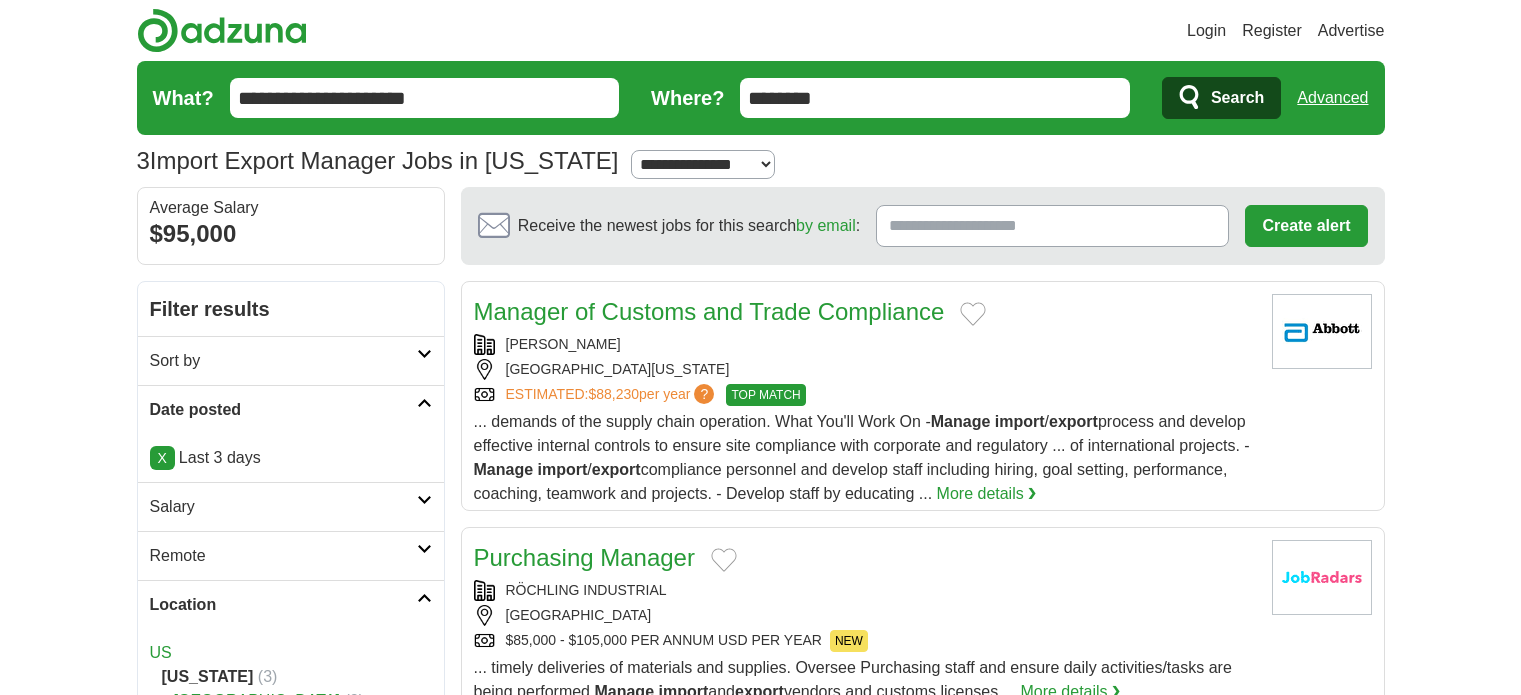 scroll, scrollTop: 0, scrollLeft: 0, axis: both 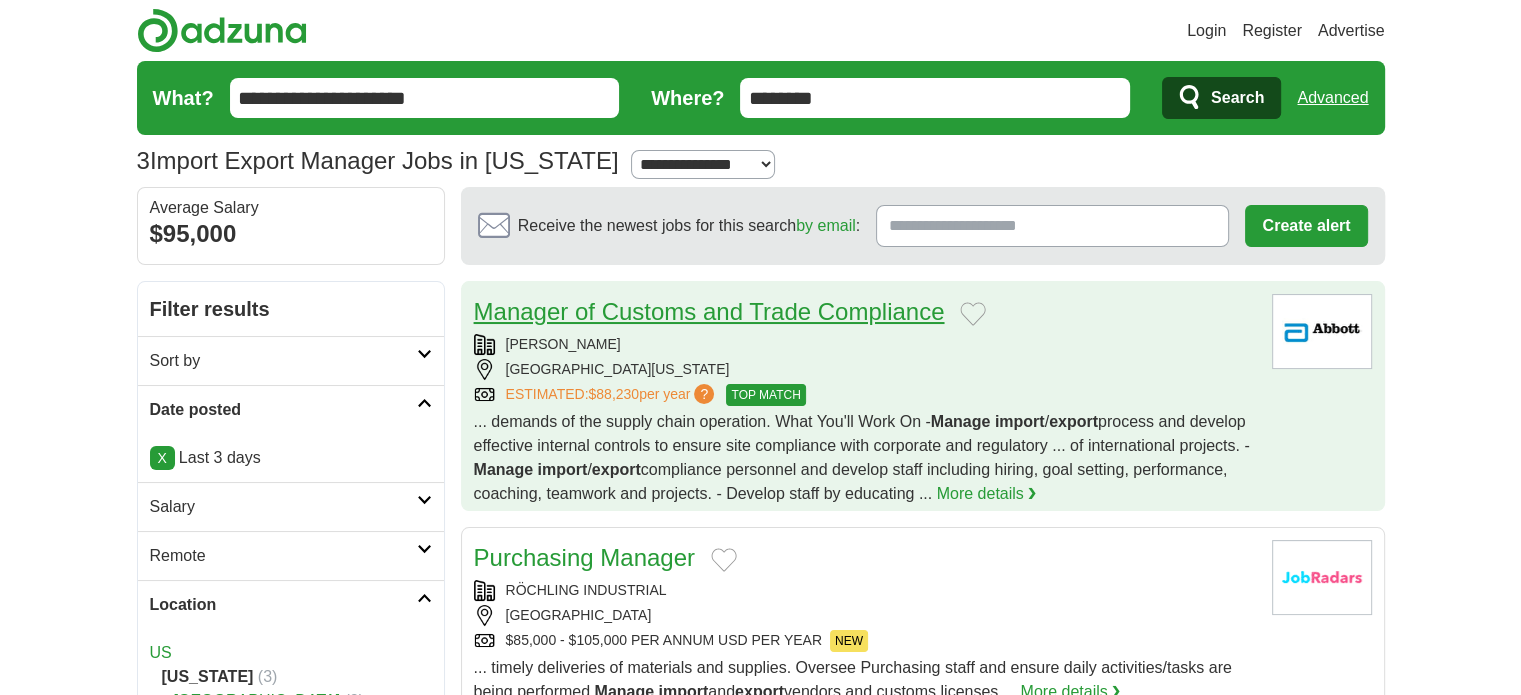 click on "Manager of Customs and Trade Compliance" at bounding box center [709, 311] 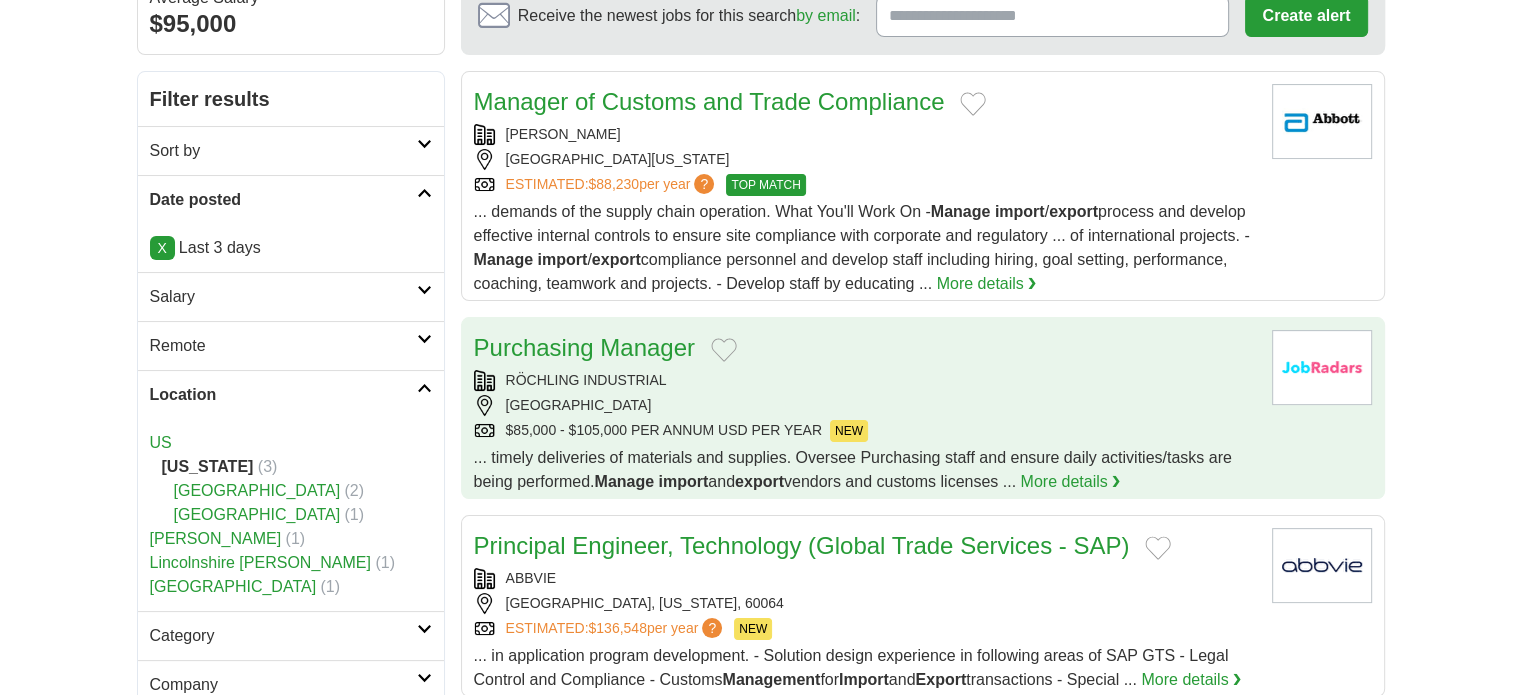 scroll, scrollTop: 200, scrollLeft: 0, axis: vertical 